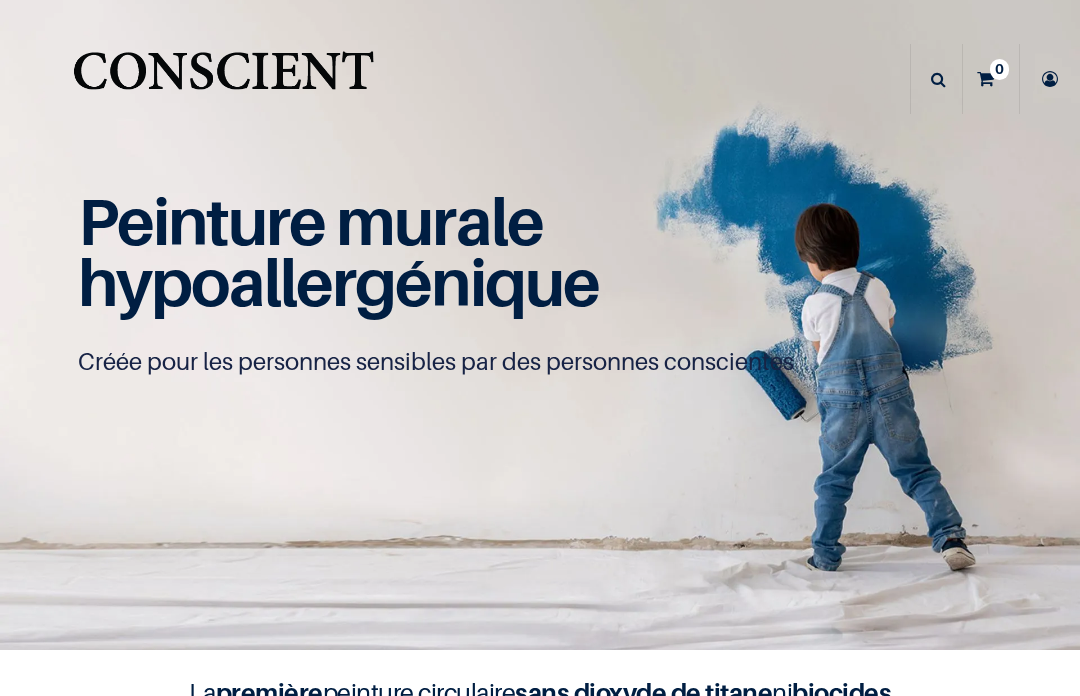 scroll, scrollTop: 0, scrollLeft: 0, axis: both 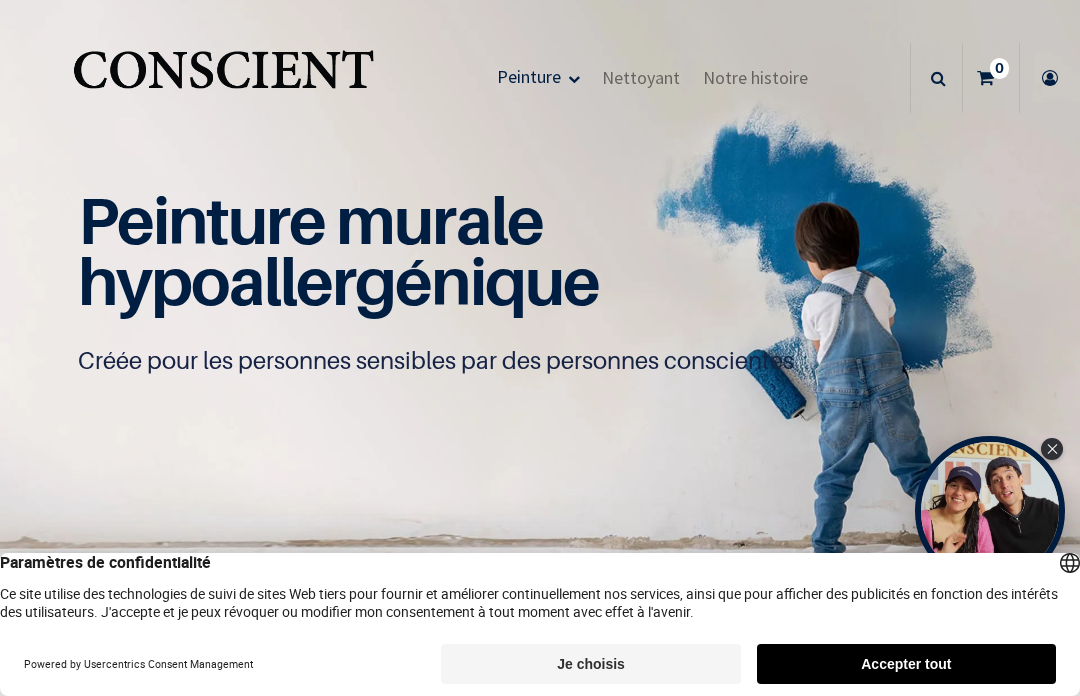 click on "Accepter tout" at bounding box center (906, 664) 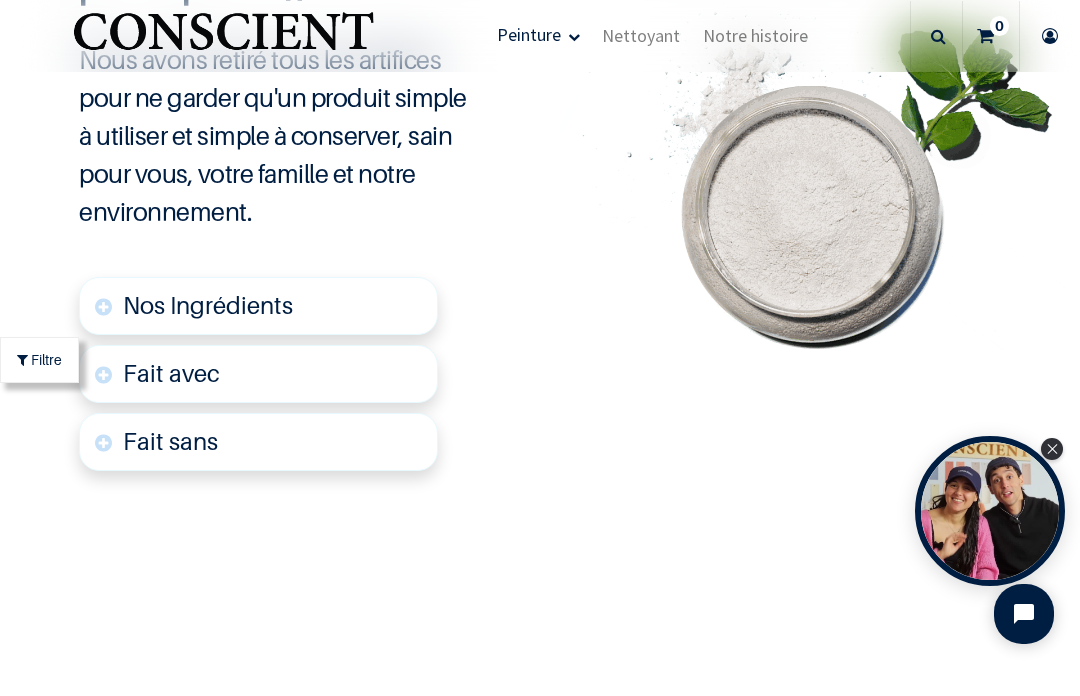 scroll, scrollTop: 4236, scrollLeft: 0, axis: vertical 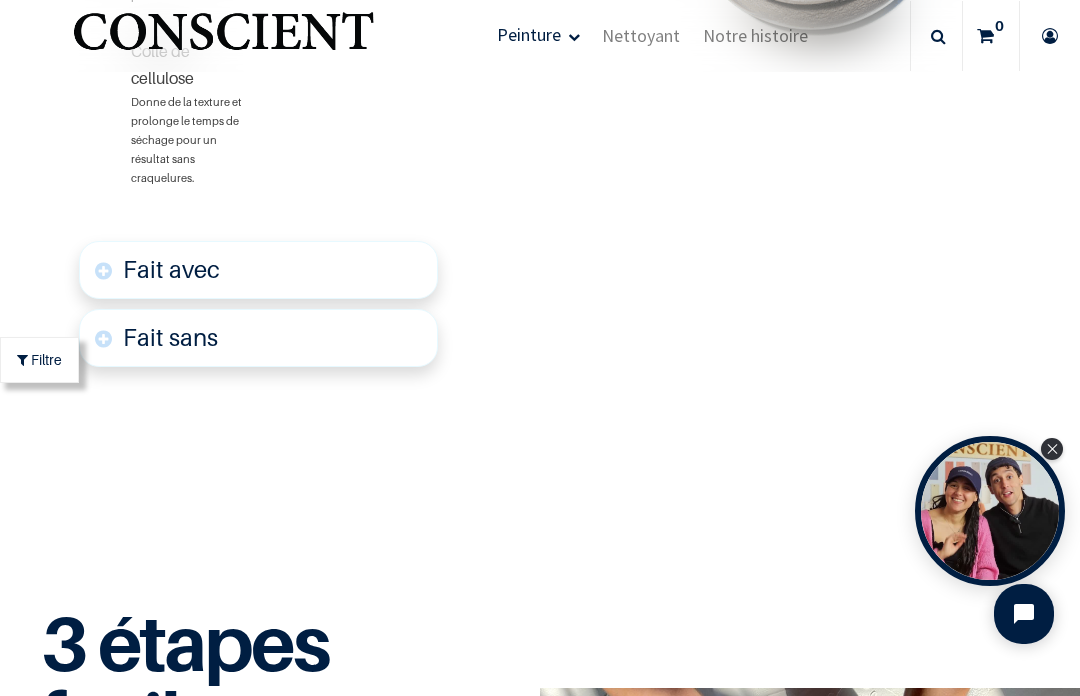 click on "Fait avec" at bounding box center [258, 270] 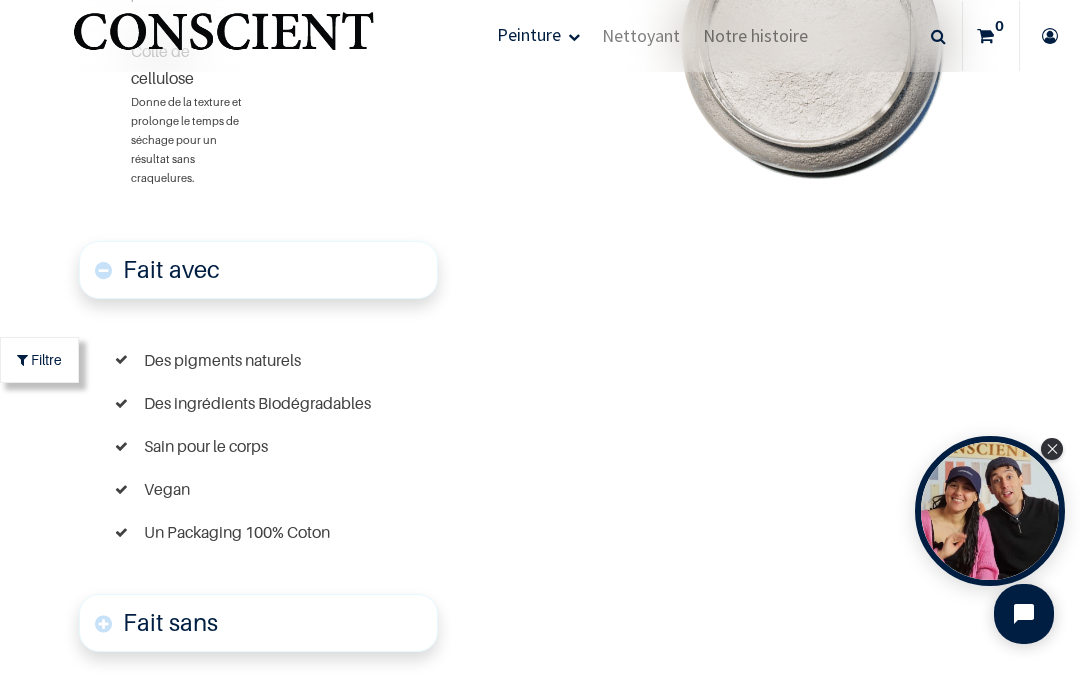 click on "Fait sans" at bounding box center (170, 622) 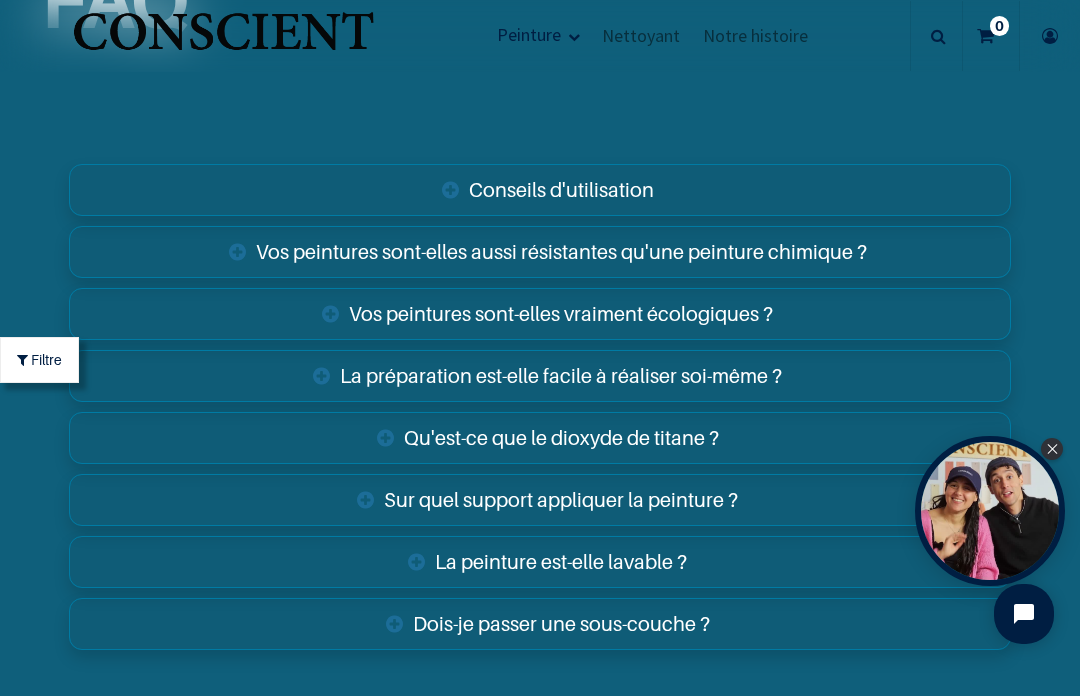 scroll, scrollTop: 7273, scrollLeft: 0, axis: vertical 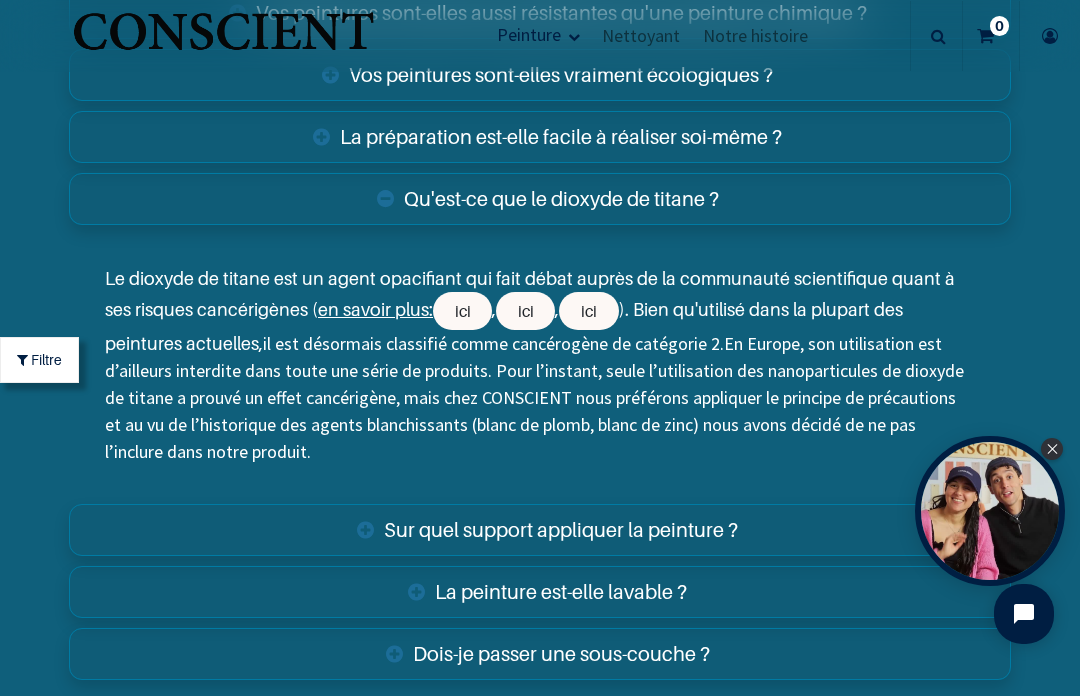 click on "La peinture est-elle lavable ?" at bounding box center (540, 592) 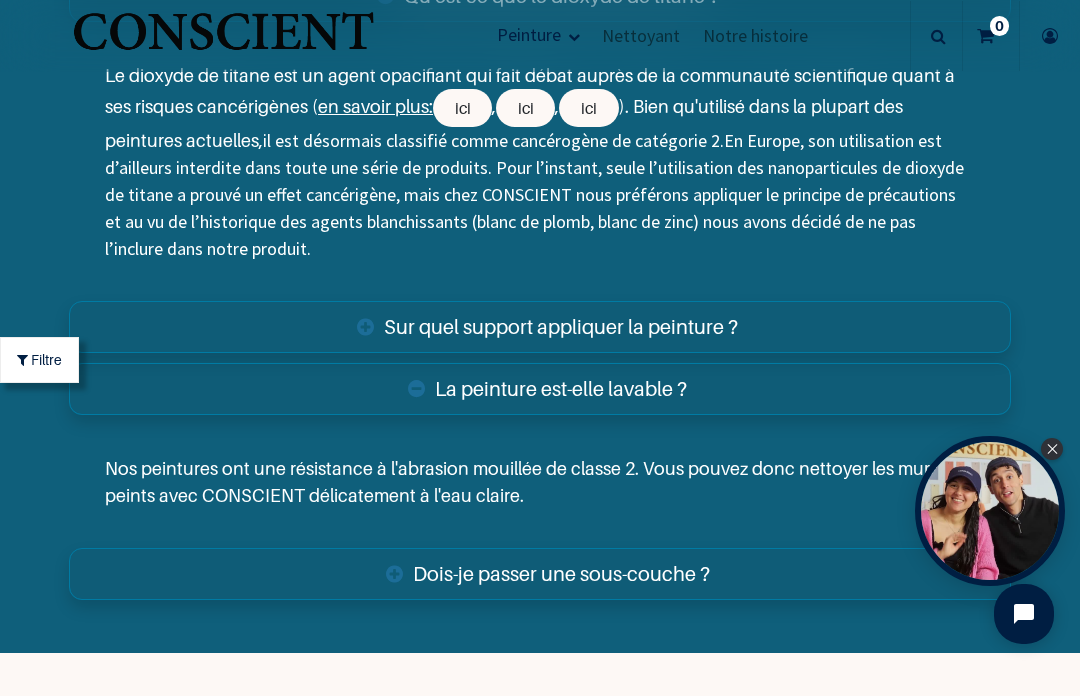 scroll, scrollTop: 7716, scrollLeft: 0, axis: vertical 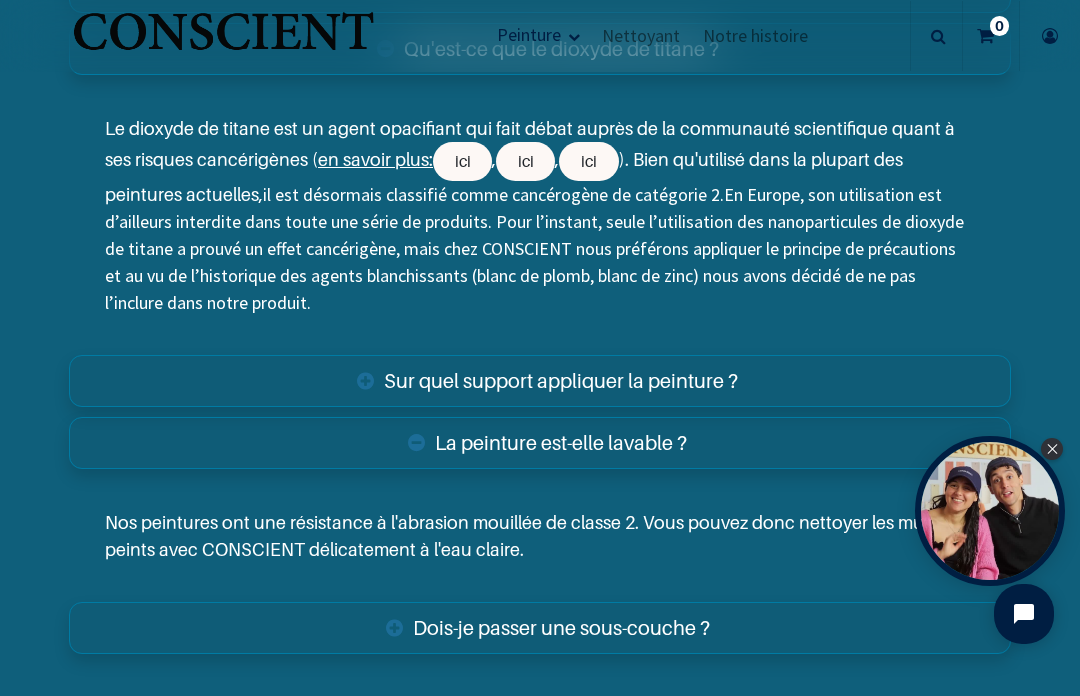click on "Dois-je passer une sous-couche ?" at bounding box center [540, 628] 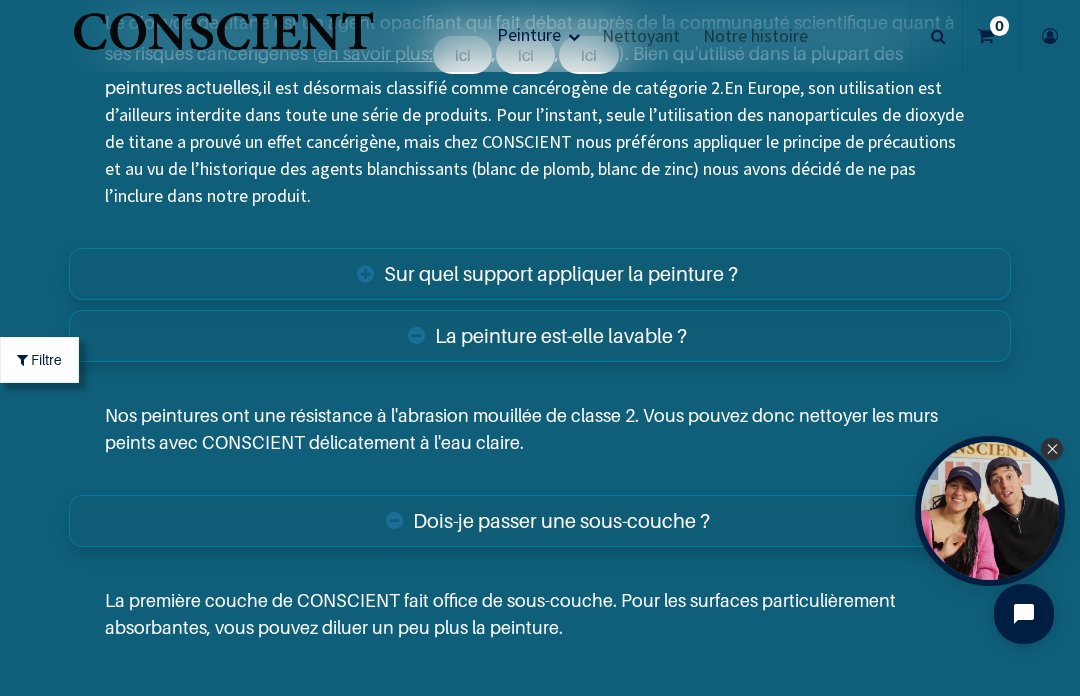 scroll, scrollTop: 7768, scrollLeft: 0, axis: vertical 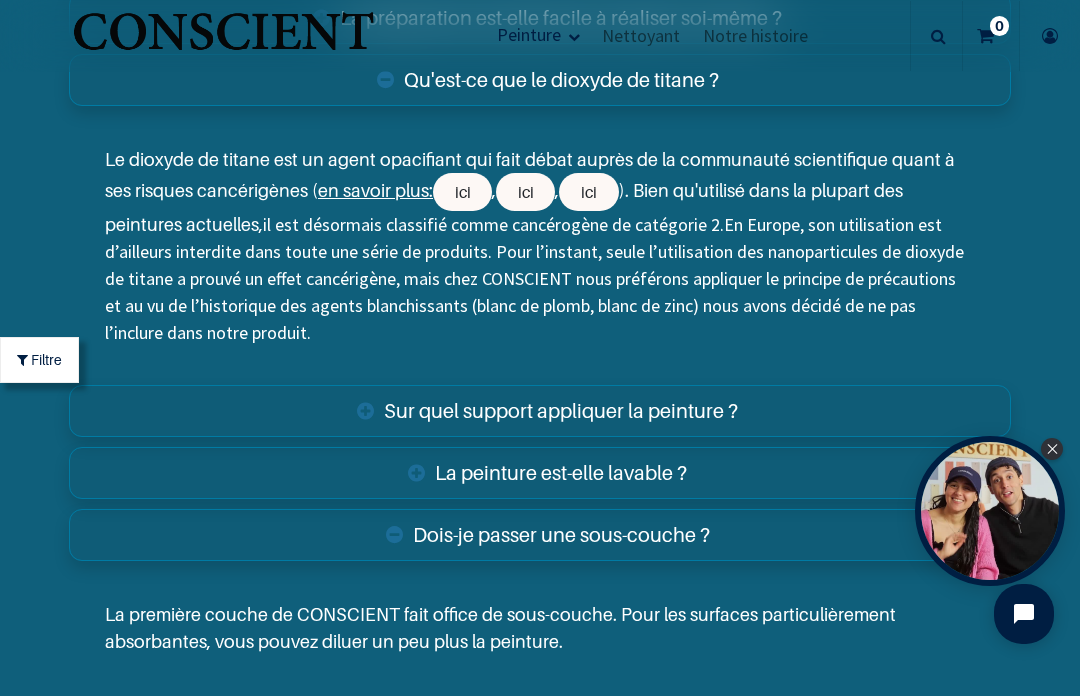 click on "Sur quel support appliquer la peinture ?" at bounding box center (540, 411) 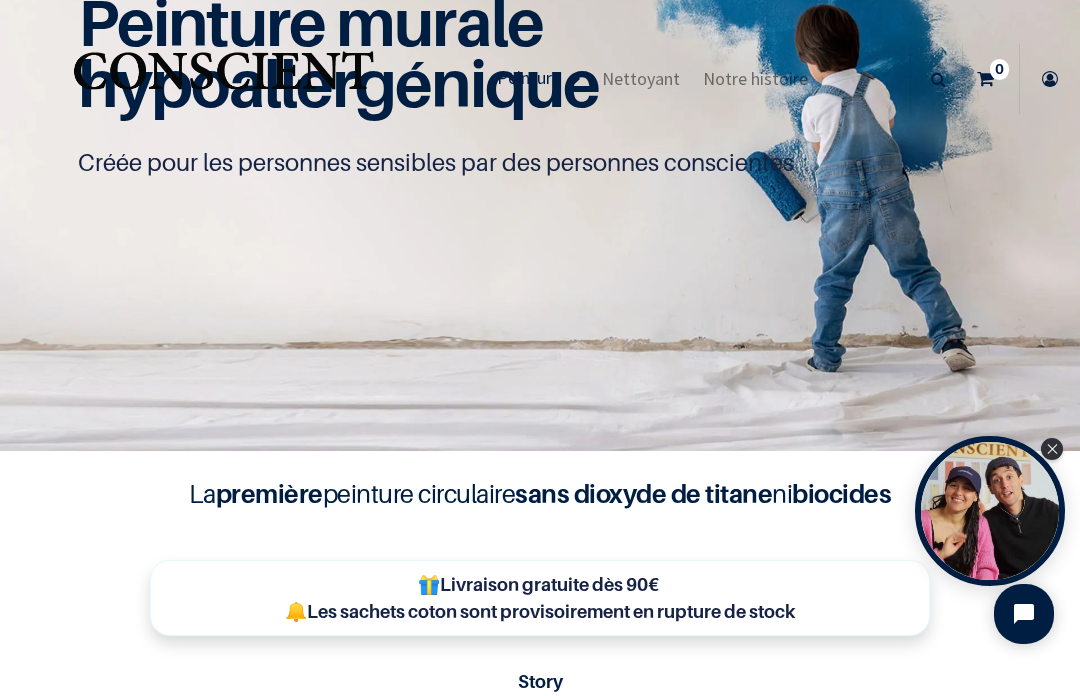scroll, scrollTop: 199, scrollLeft: 0, axis: vertical 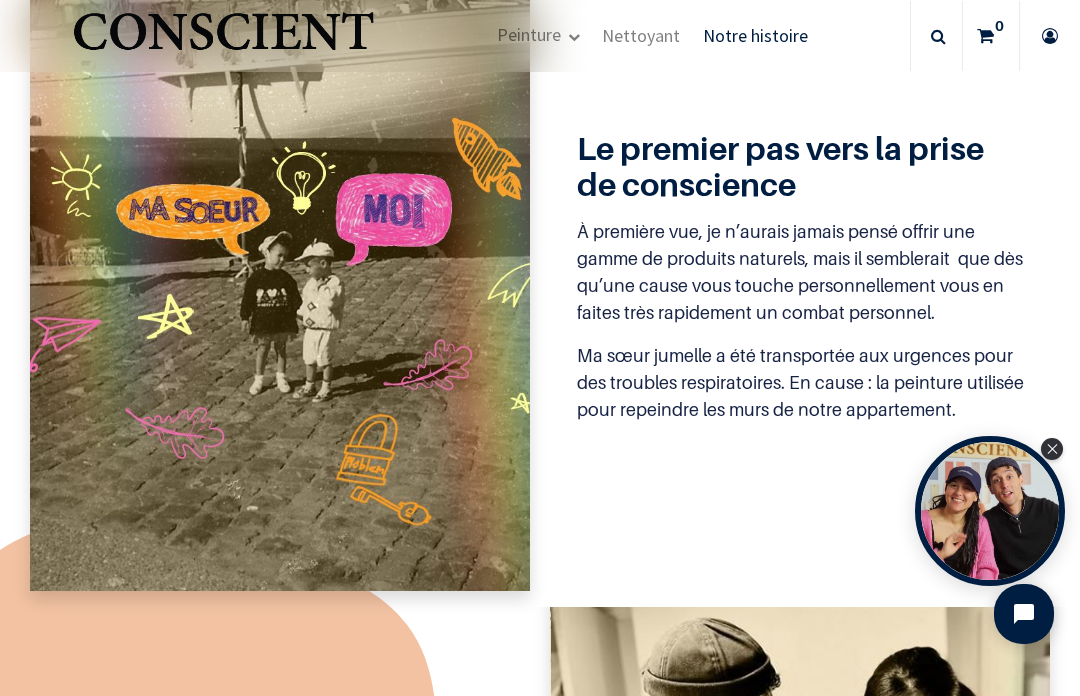 click 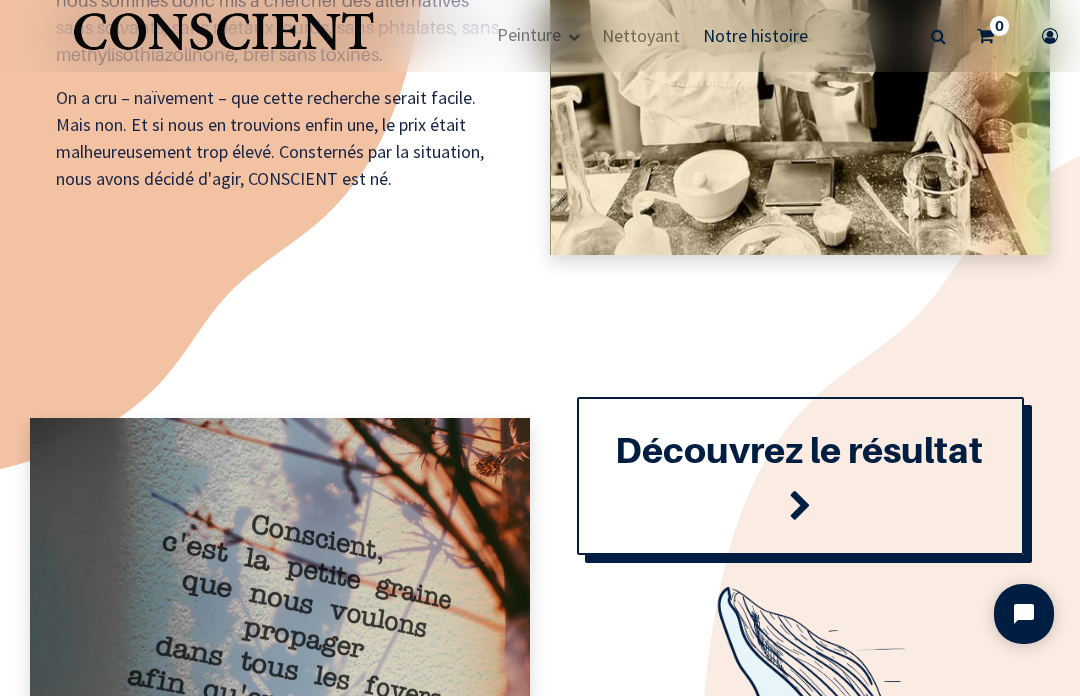 scroll, scrollTop: 1778, scrollLeft: 0, axis: vertical 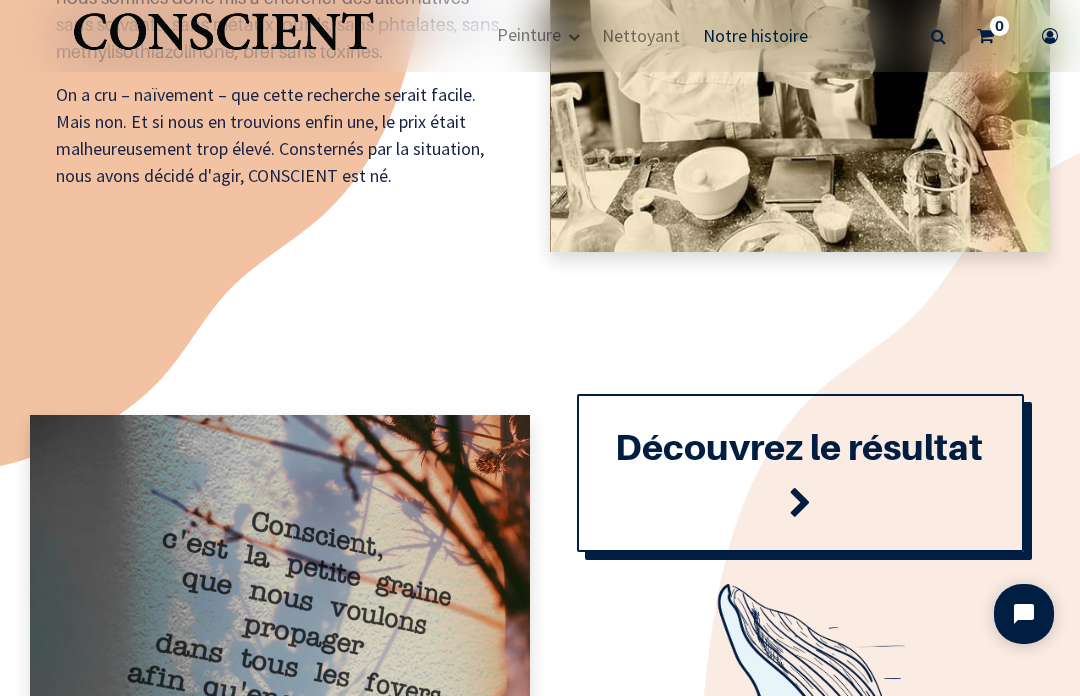 click on "Découvrez le résultat" at bounding box center [801, 473] 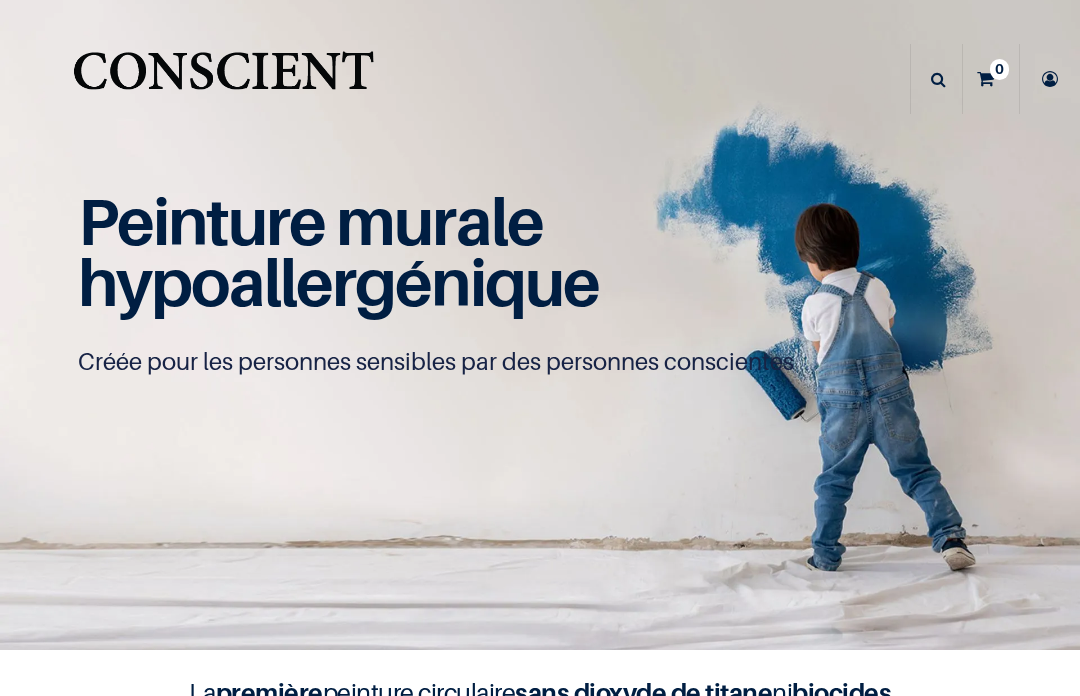 scroll, scrollTop: 0, scrollLeft: 0, axis: both 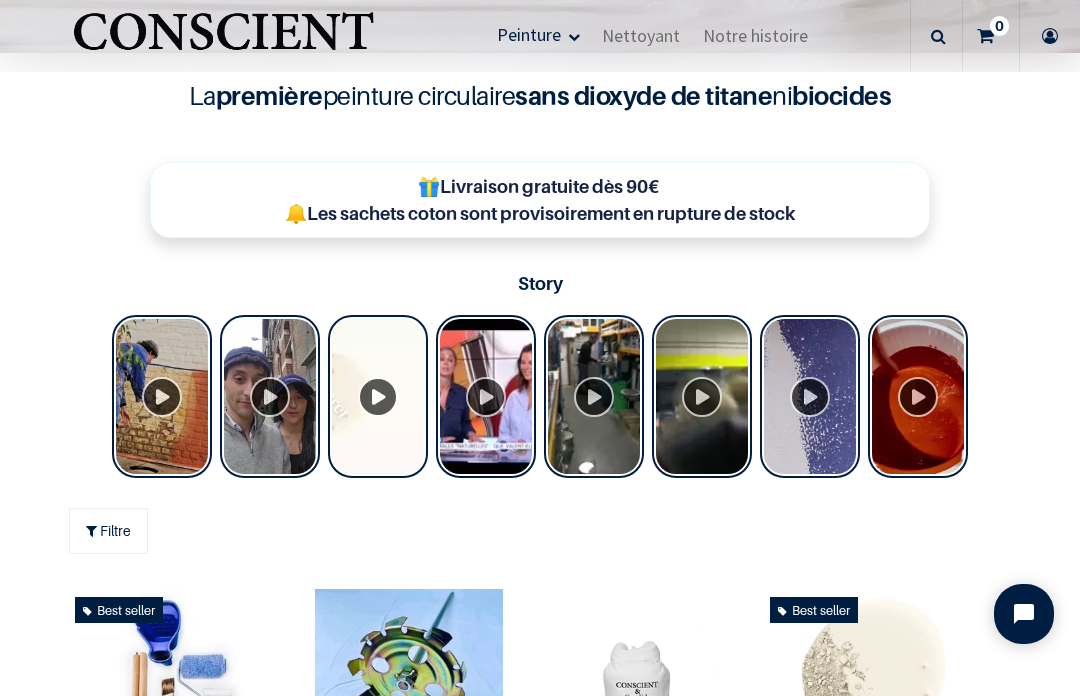 click at bounding box center (486, 396) 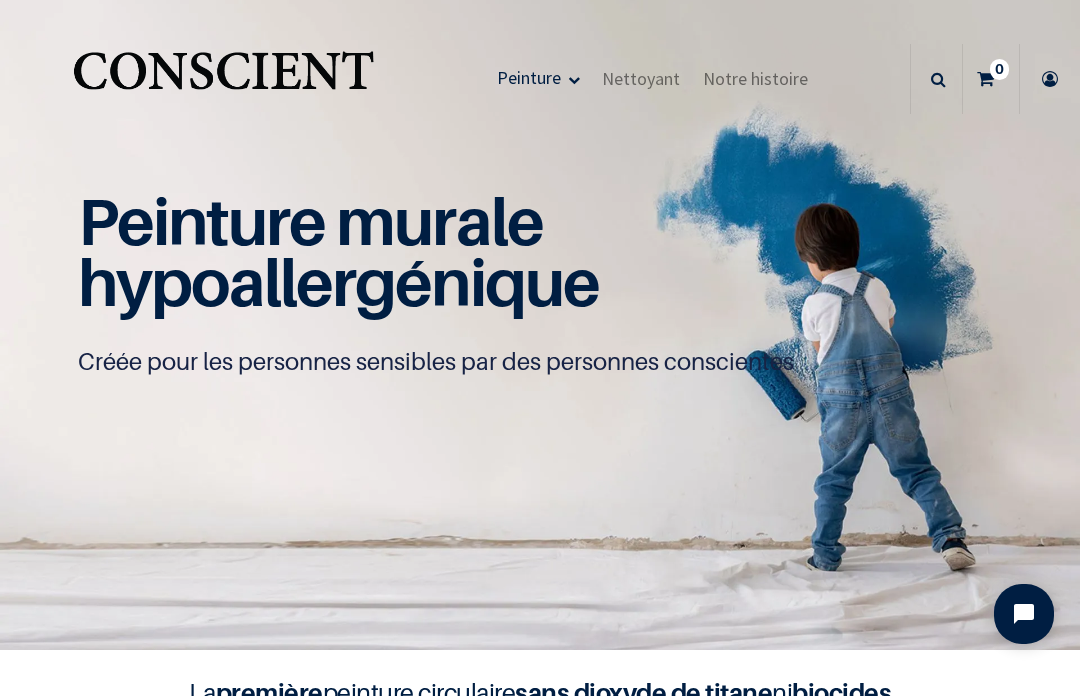 scroll, scrollTop: 0, scrollLeft: 0, axis: both 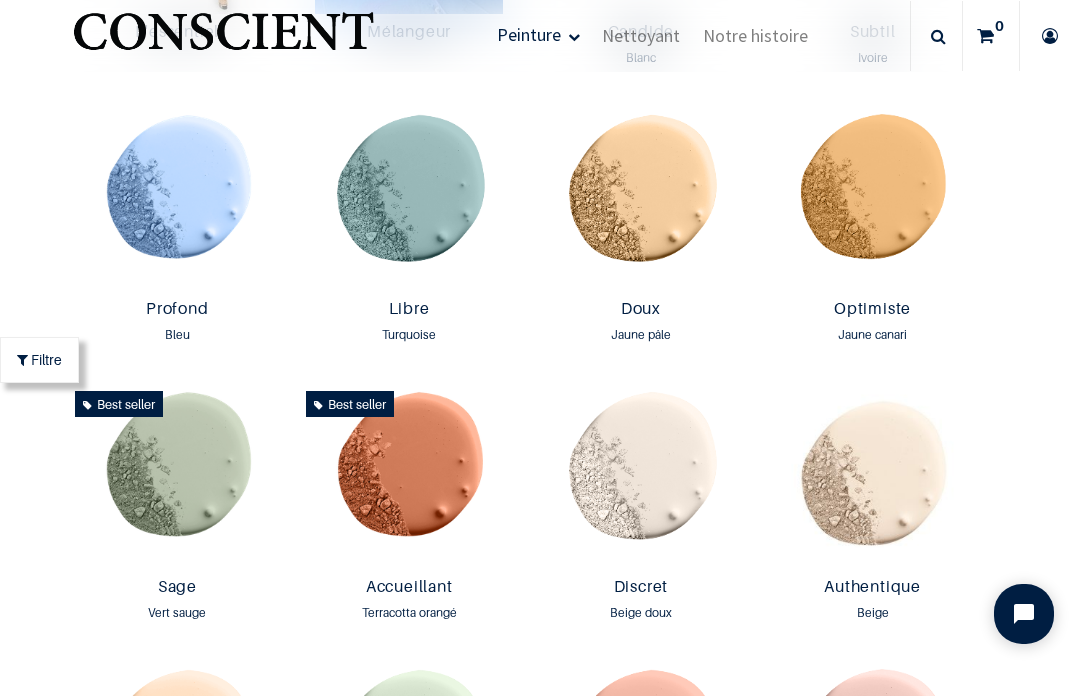 click at bounding box center (641, 476) 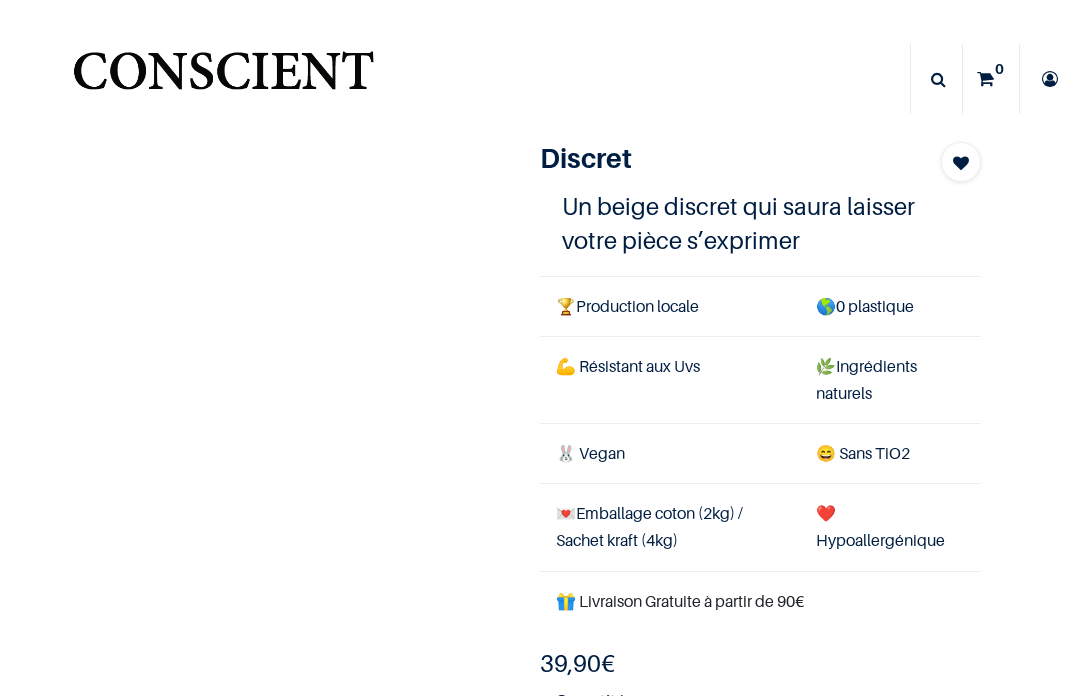 scroll, scrollTop: 0, scrollLeft: 0, axis: both 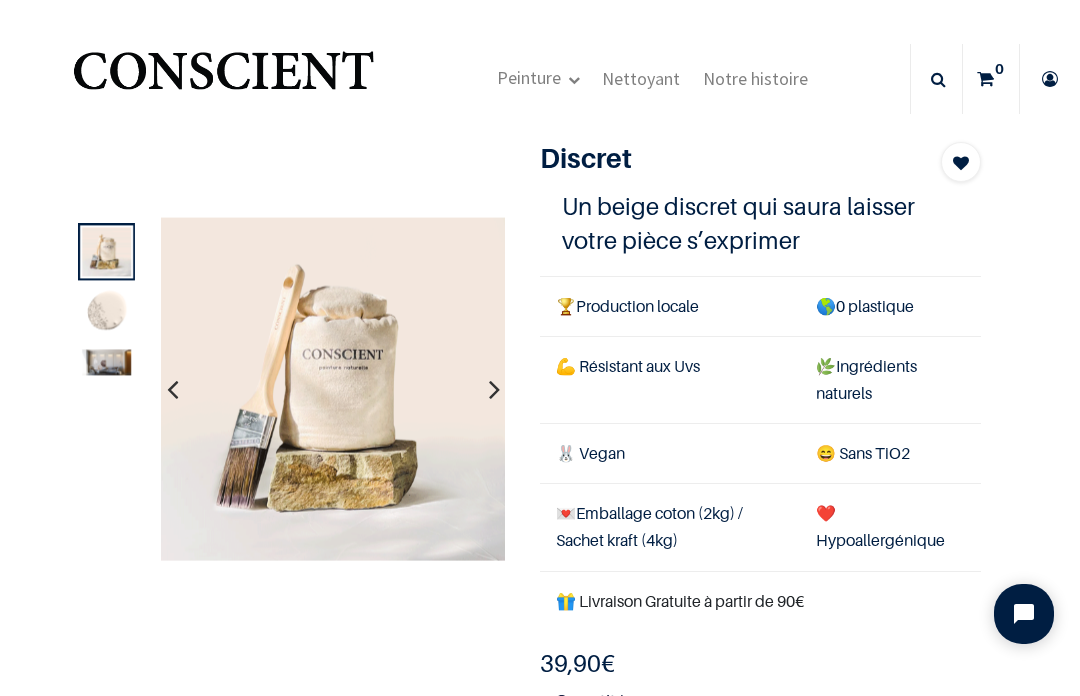 click at bounding box center (494, 389) 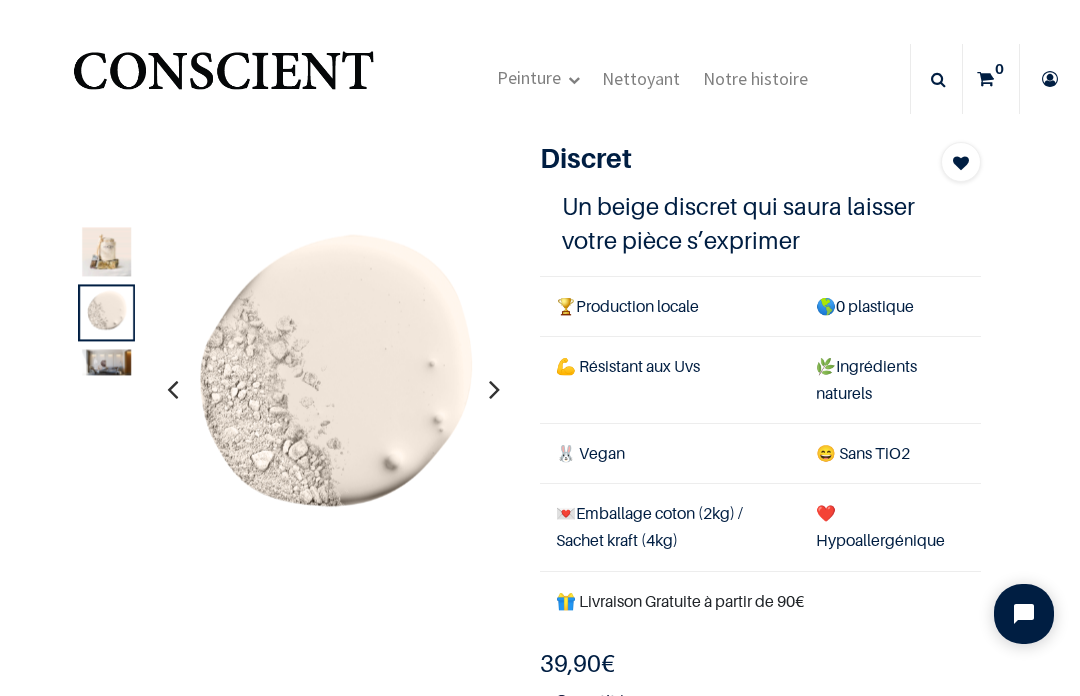 click at bounding box center (494, 389) 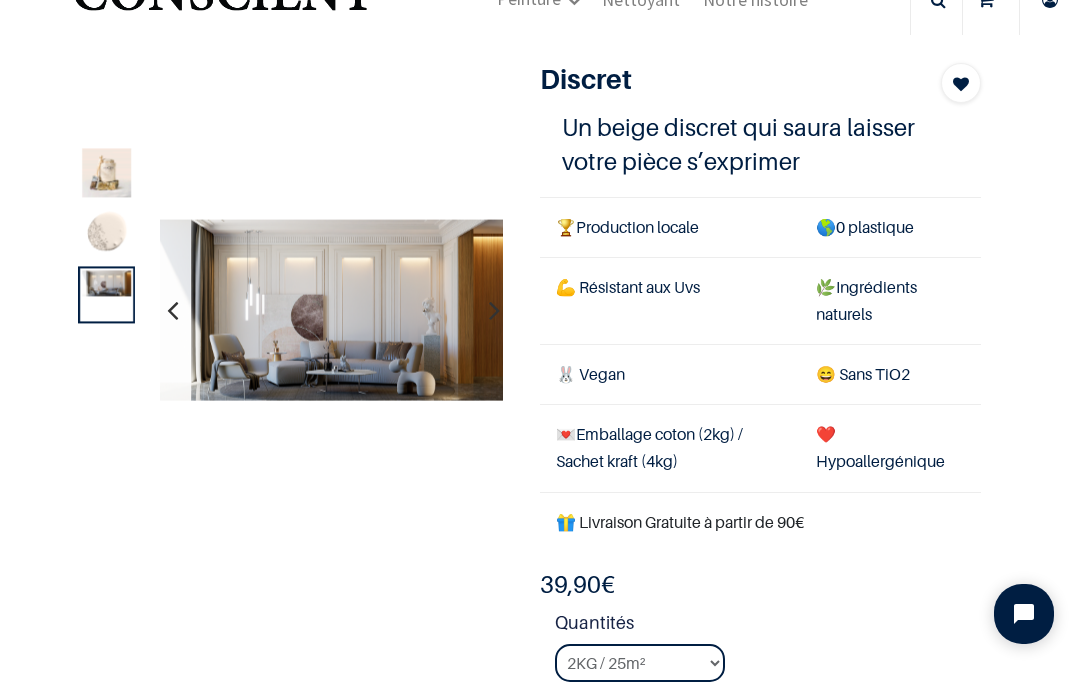 scroll, scrollTop: 80, scrollLeft: 0, axis: vertical 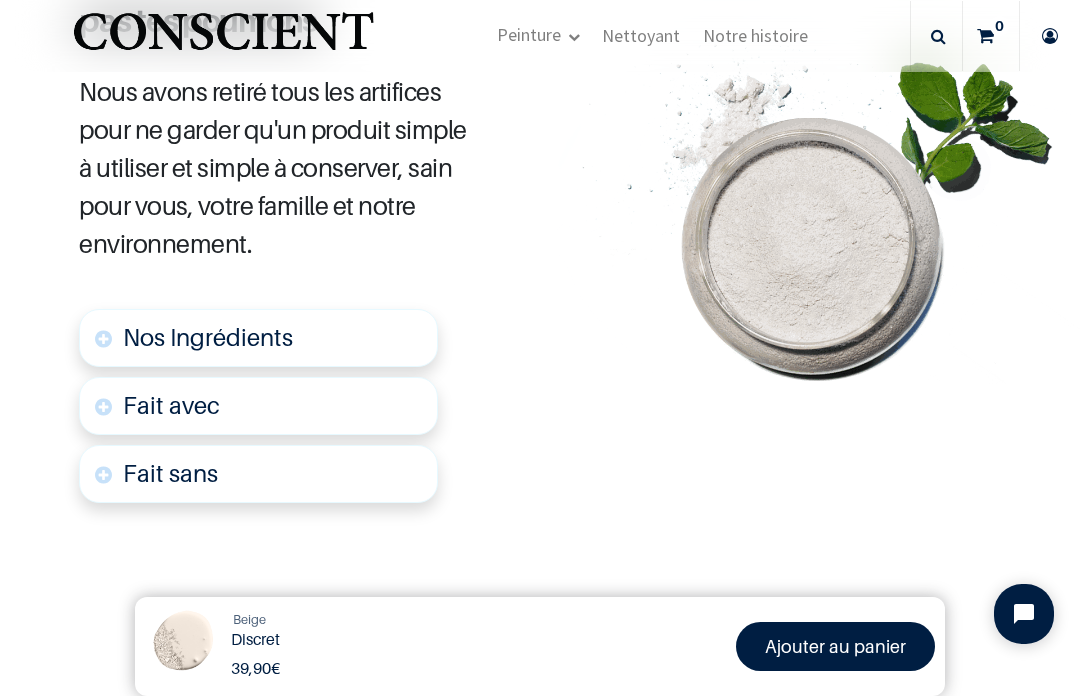 click on "Nos Ingrédients" at bounding box center [208, 337] 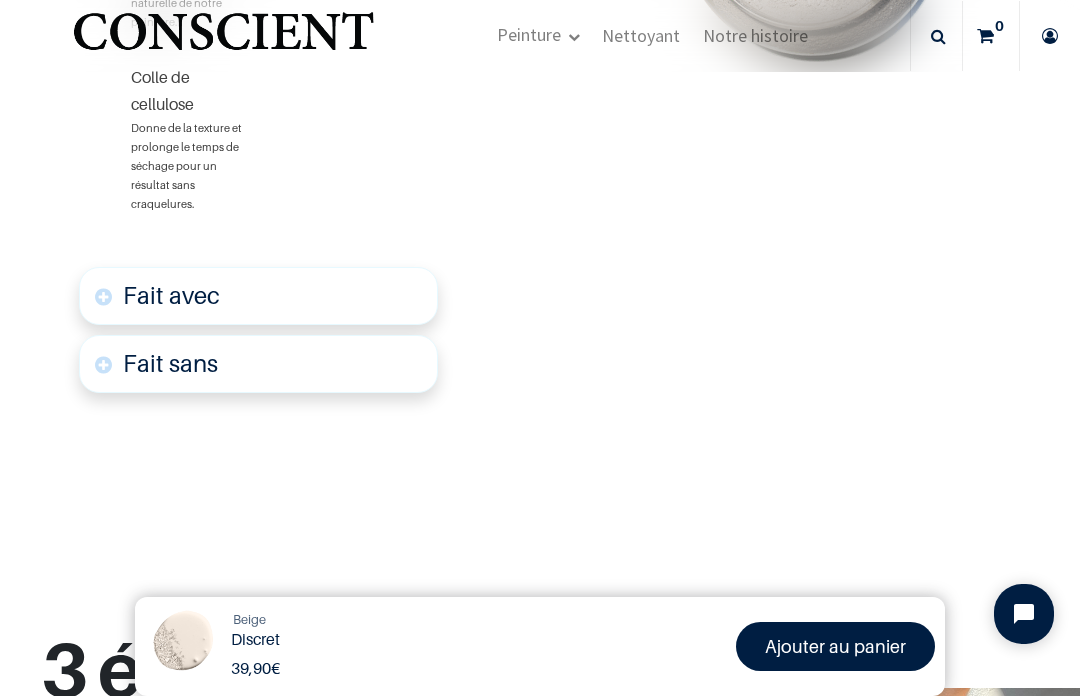 scroll, scrollTop: 1622, scrollLeft: 0, axis: vertical 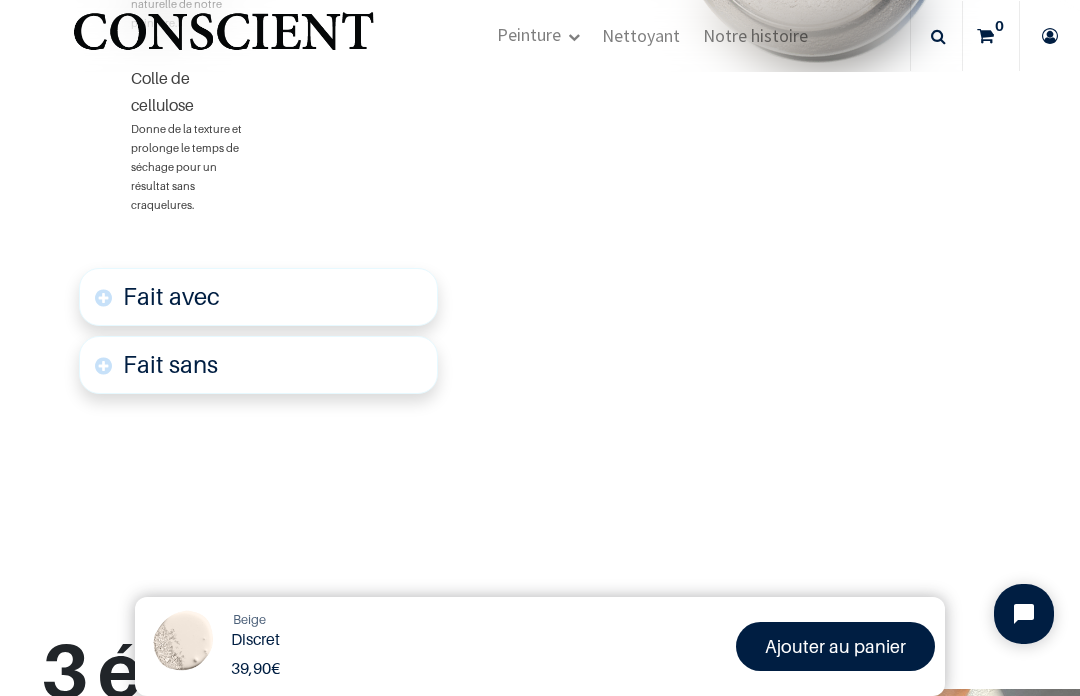 click on "Fait avec" at bounding box center [258, 297] 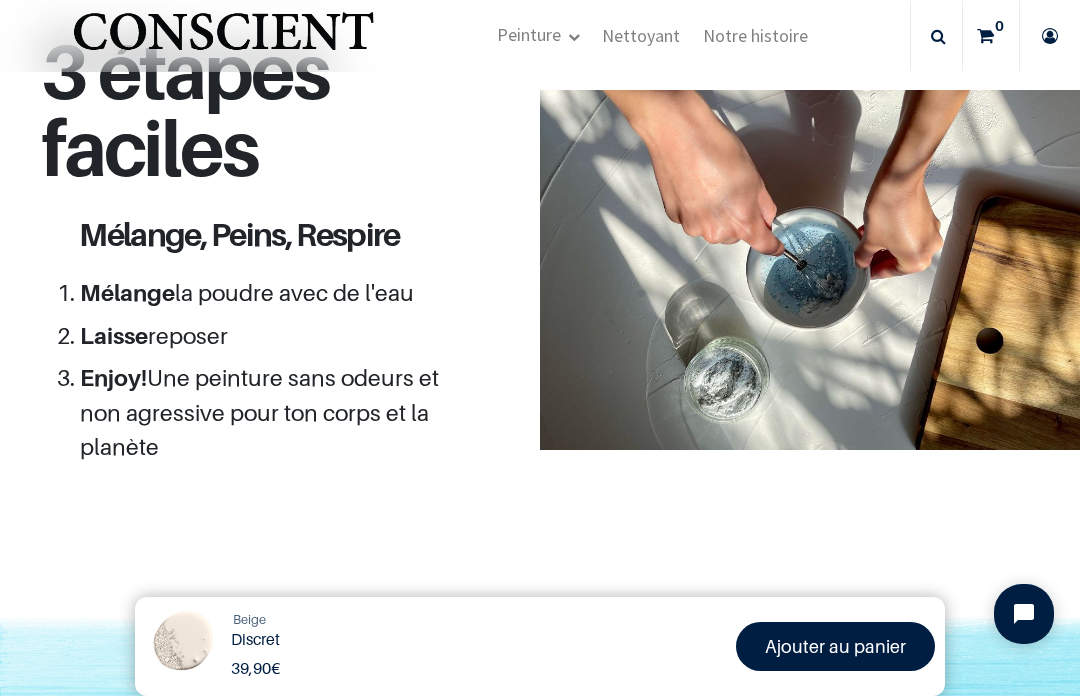 scroll, scrollTop: 2492, scrollLeft: 0, axis: vertical 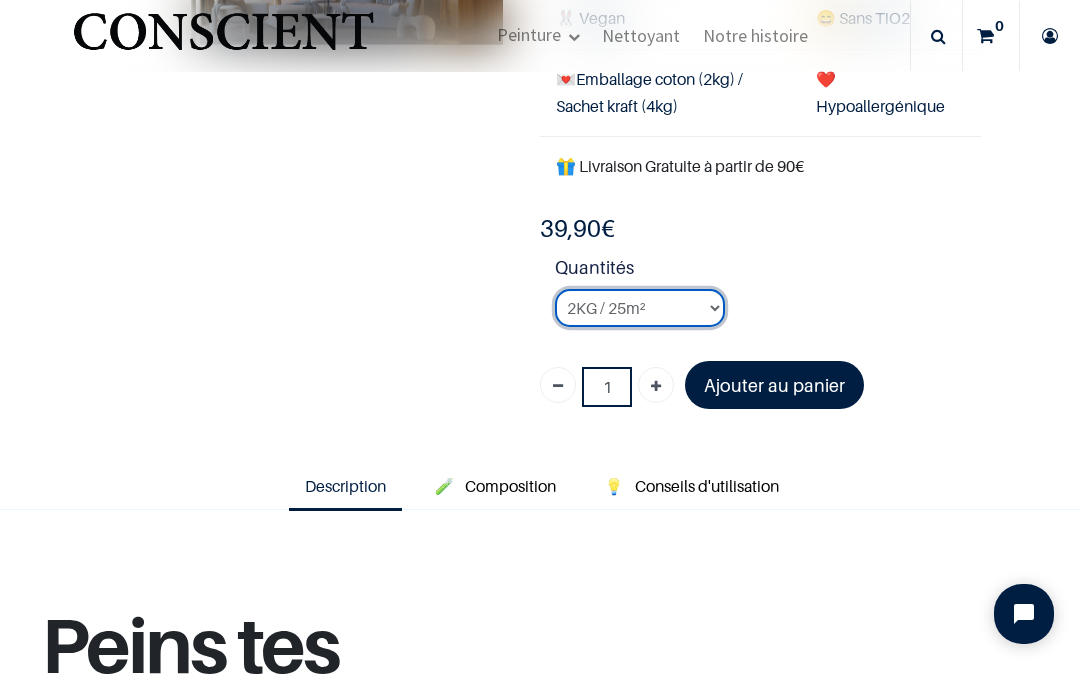click on "2KG / 25m²
4KG / 50m²
8KG / 100m²
Testeur" at bounding box center [640, 308] 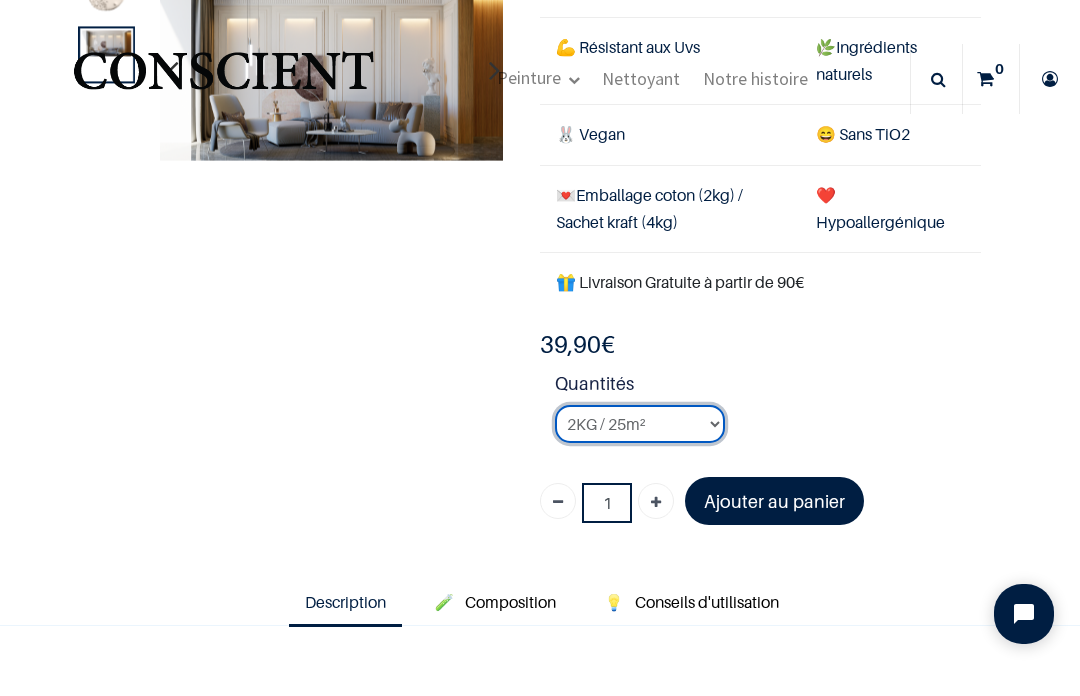 scroll, scrollTop: 205, scrollLeft: 0, axis: vertical 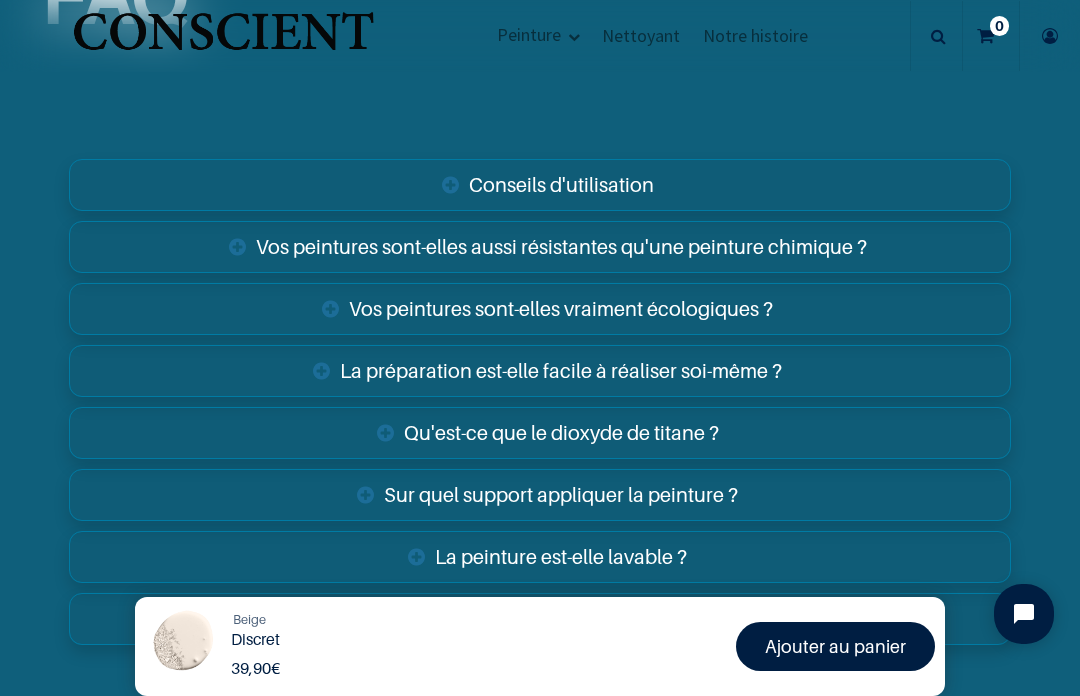 click on "Vos peintures sont-elles aussi résistantes qu'une peinture chimique ?" at bounding box center (540, 247) 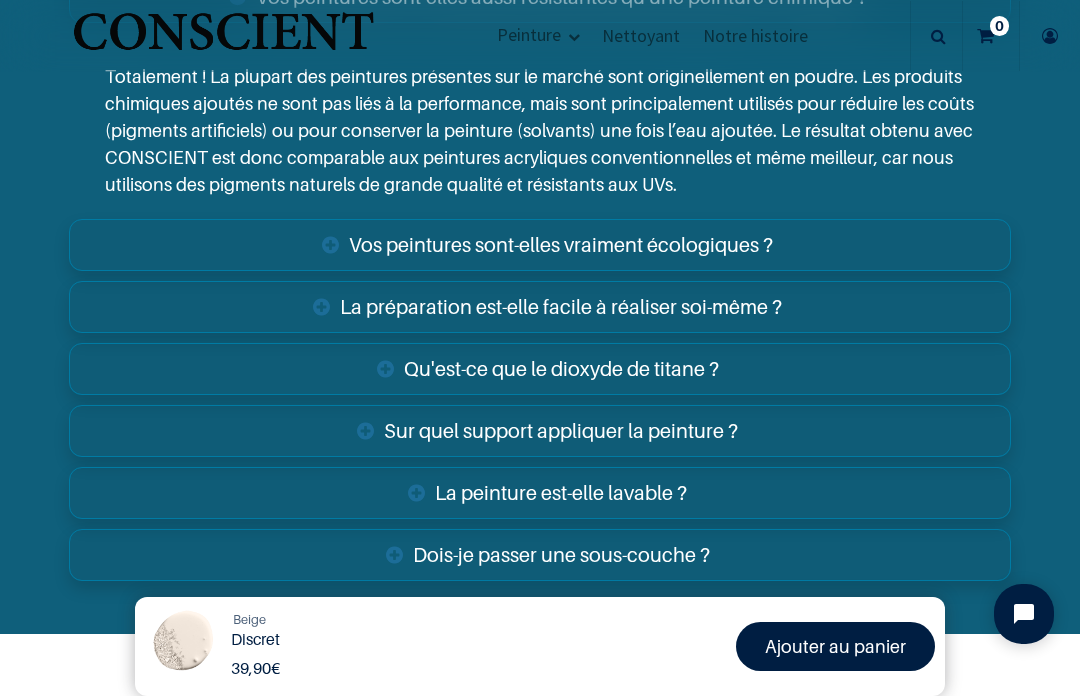 scroll, scrollTop: 4026, scrollLeft: 0, axis: vertical 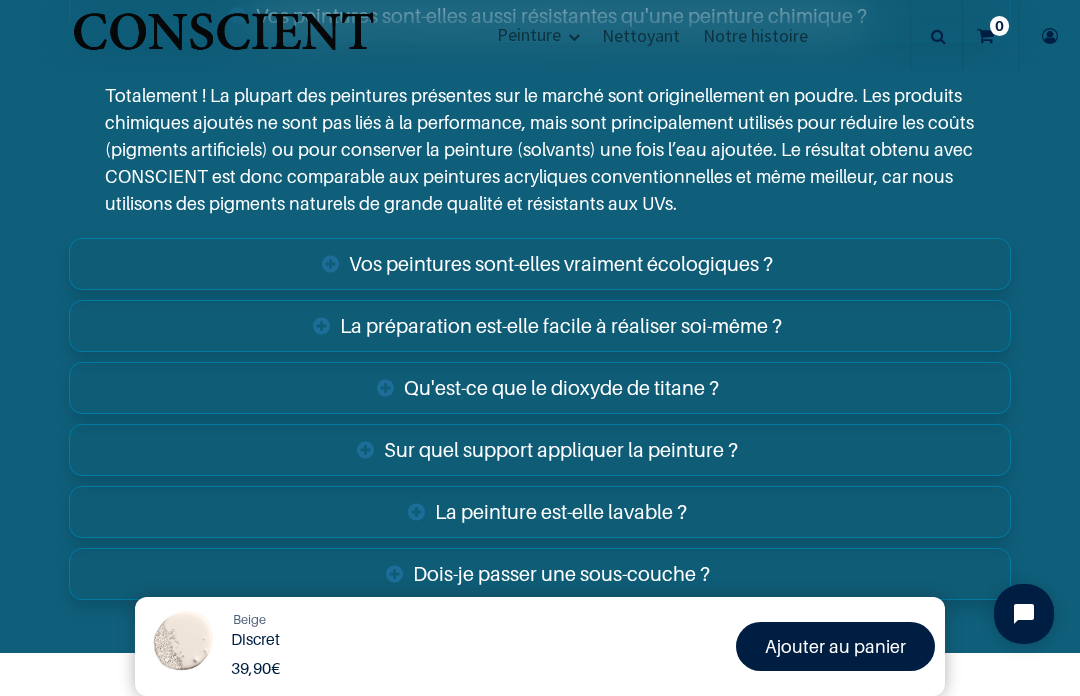 click on "Vos peintures sont-elles vraiment écologiques ?" at bounding box center [540, 264] 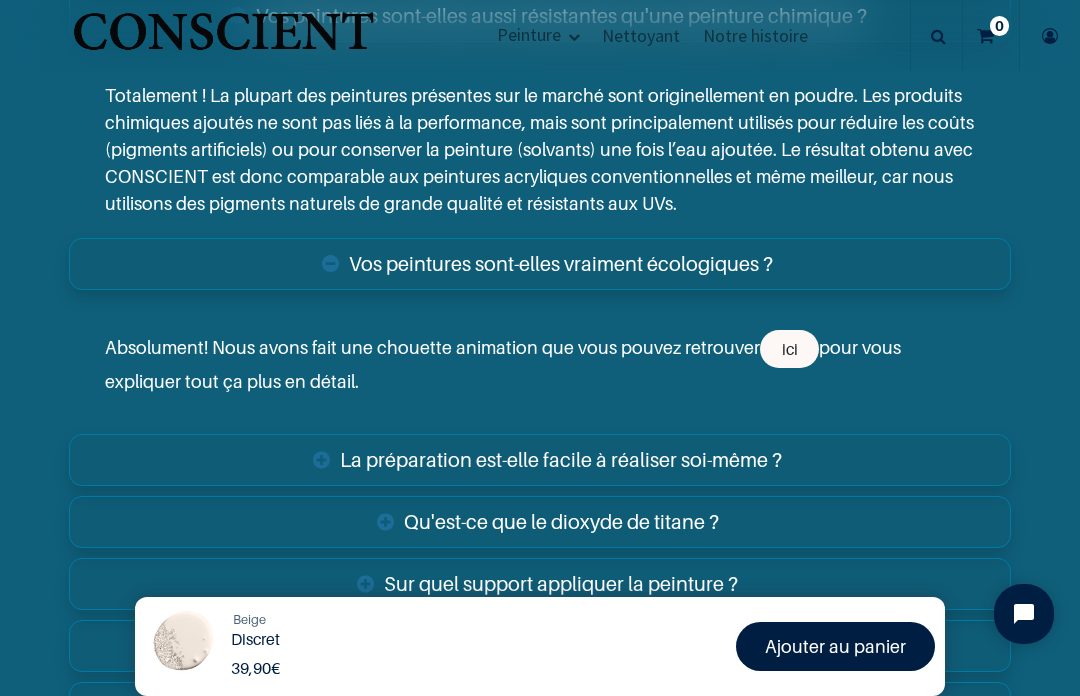 click on "La préparation est-elle facile à réaliser soi-même ?" at bounding box center [540, 460] 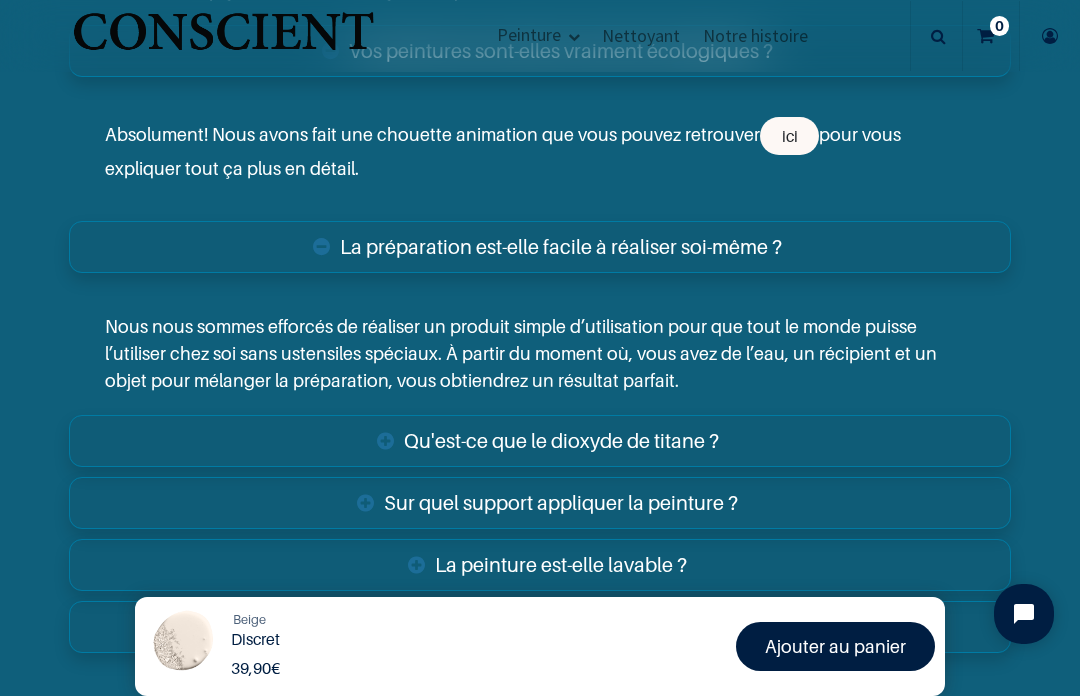 scroll, scrollTop: 4243, scrollLeft: 0, axis: vertical 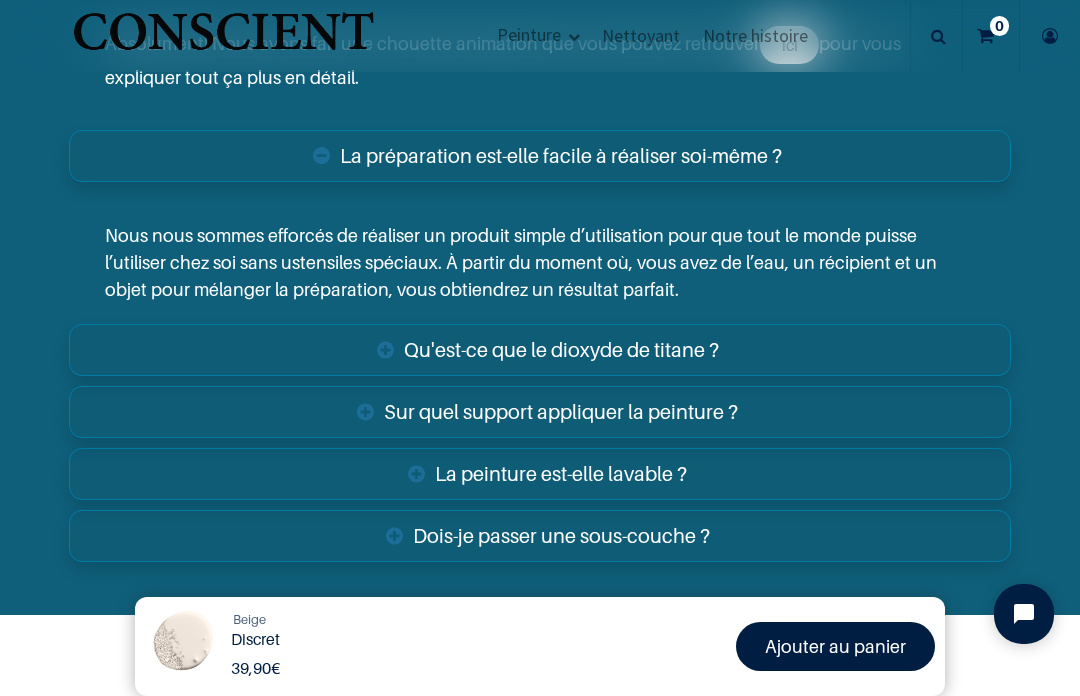 click on "Qu'est-ce que le dioxyde de titane ?" at bounding box center (540, 350) 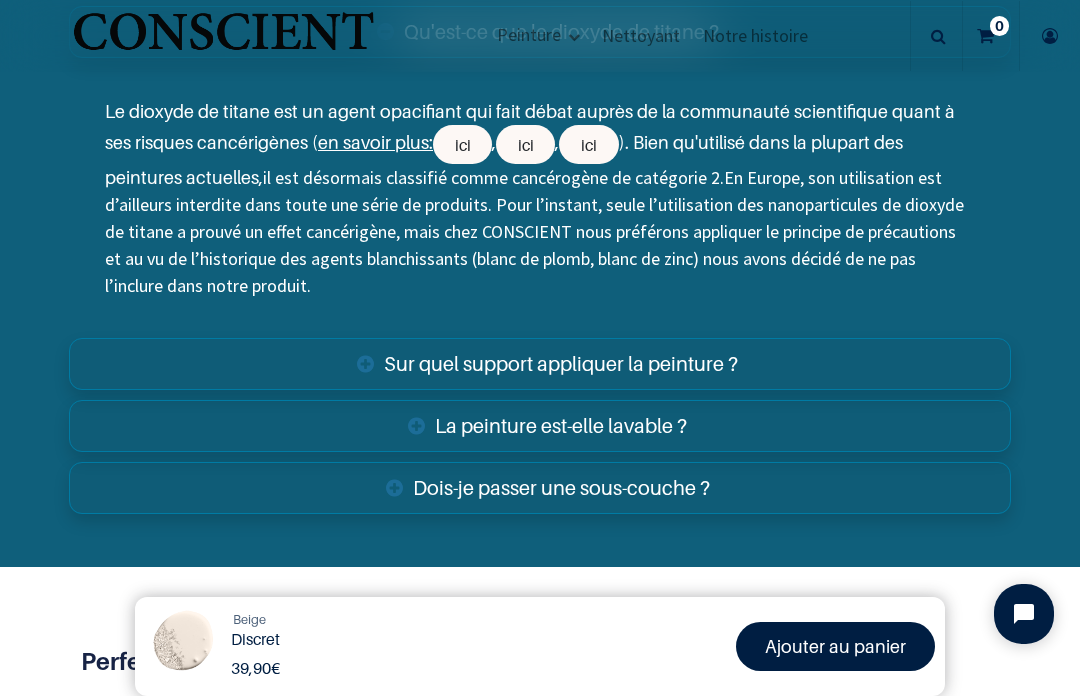 scroll, scrollTop: 4662, scrollLeft: 0, axis: vertical 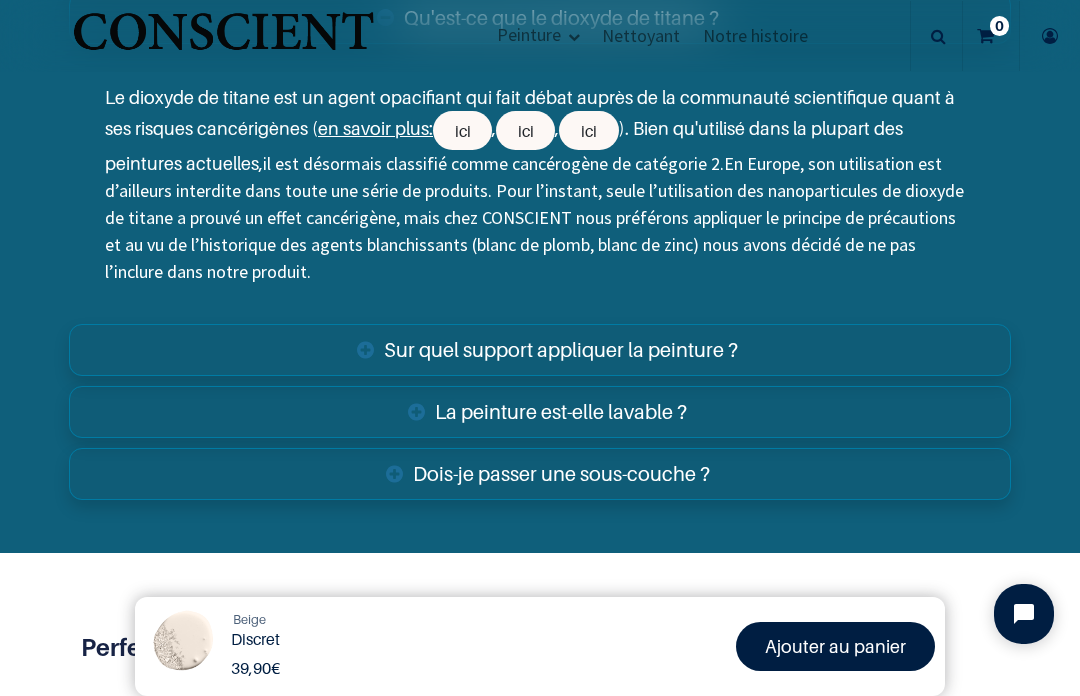 click on "Dois-je passer une sous-couche ?" at bounding box center (540, 474) 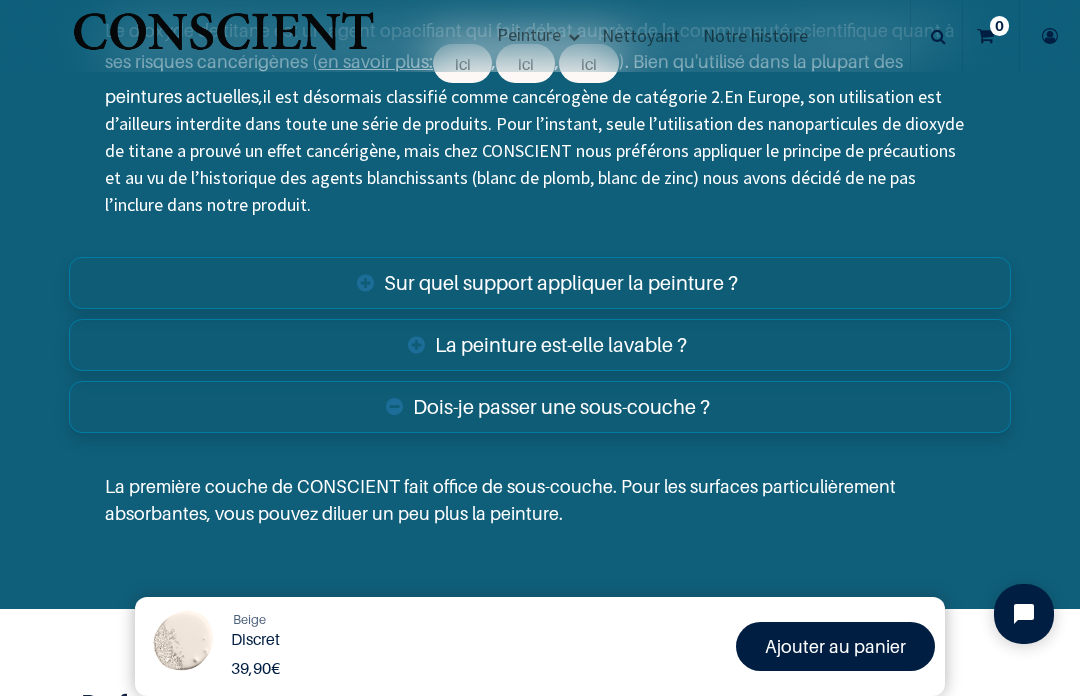 scroll, scrollTop: 4731, scrollLeft: 0, axis: vertical 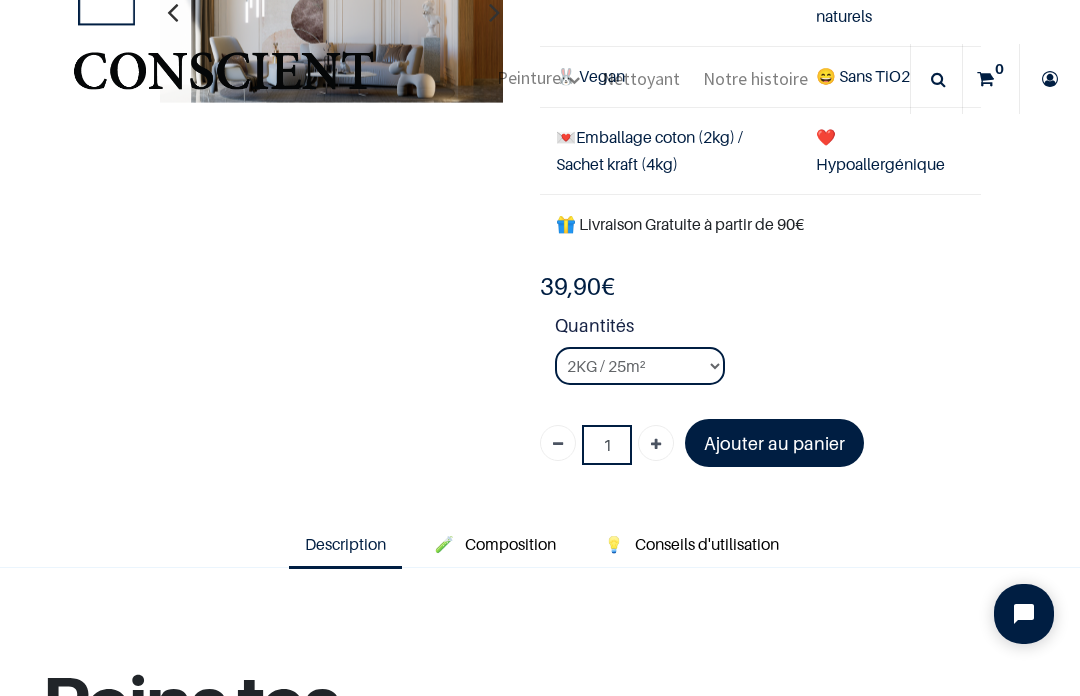 click on "Ajouter au panier" at bounding box center (774, 443) 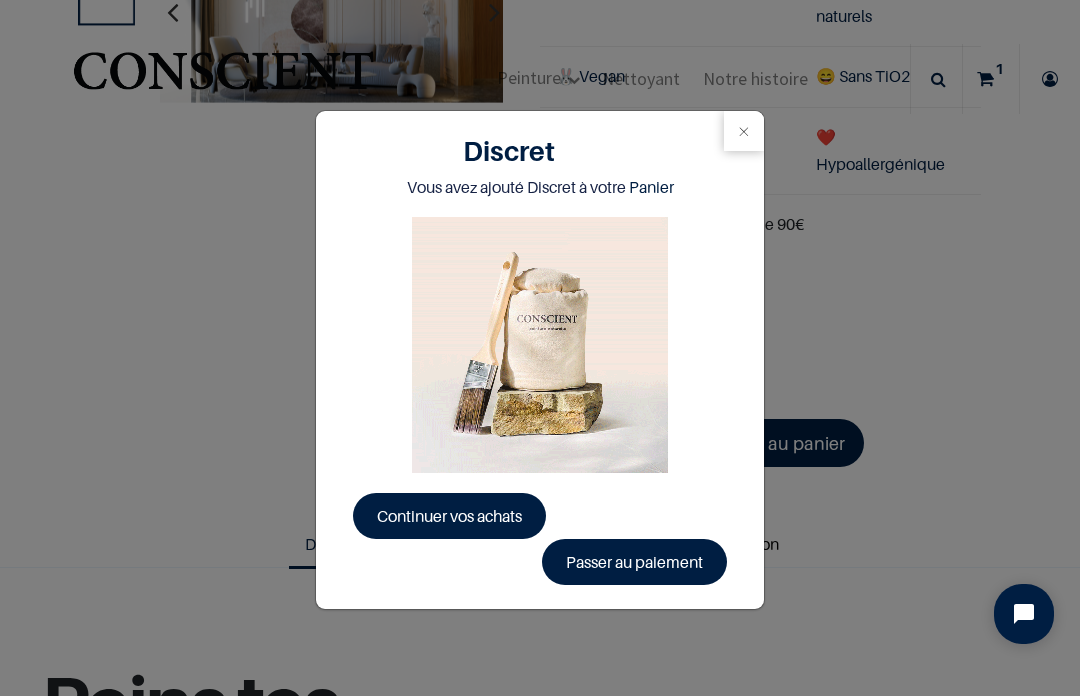 click on "Continuer vos achats" at bounding box center [449, 516] 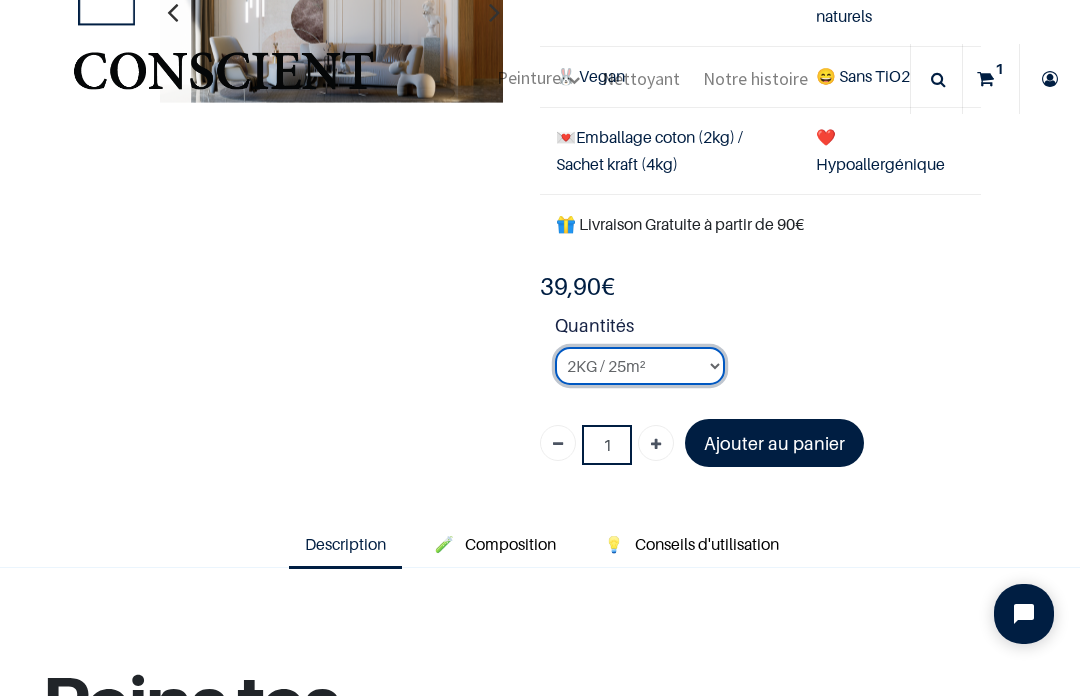 click on "2KG / 25m²
4KG / 50m²
8KG / 100m²
Testeur" at bounding box center (640, 366) 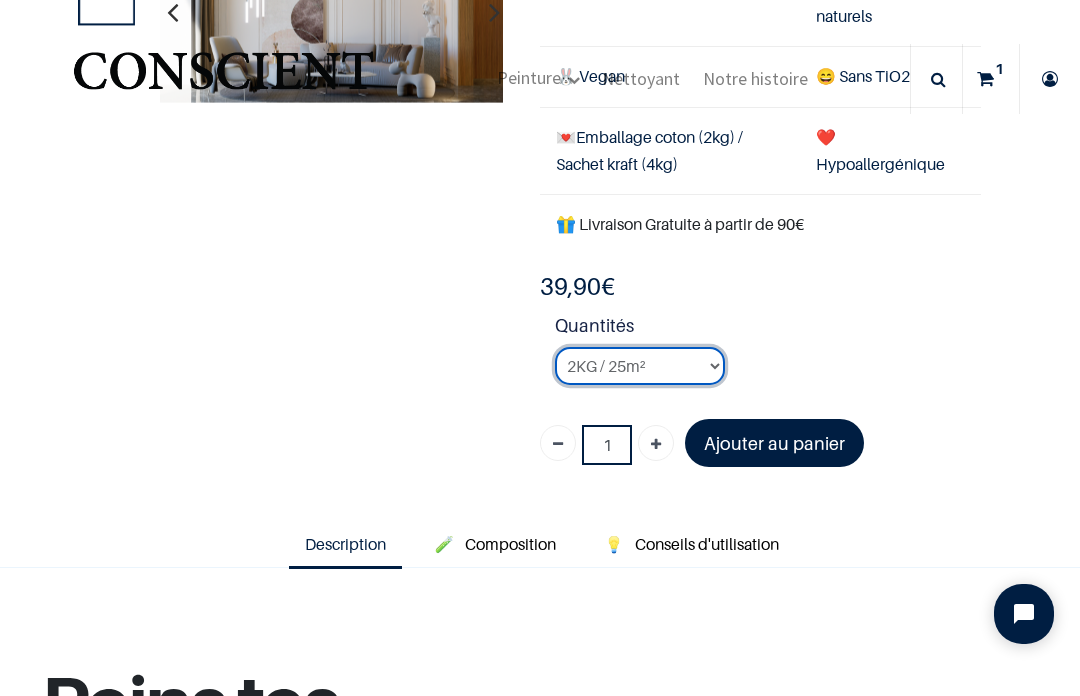 select on "23" 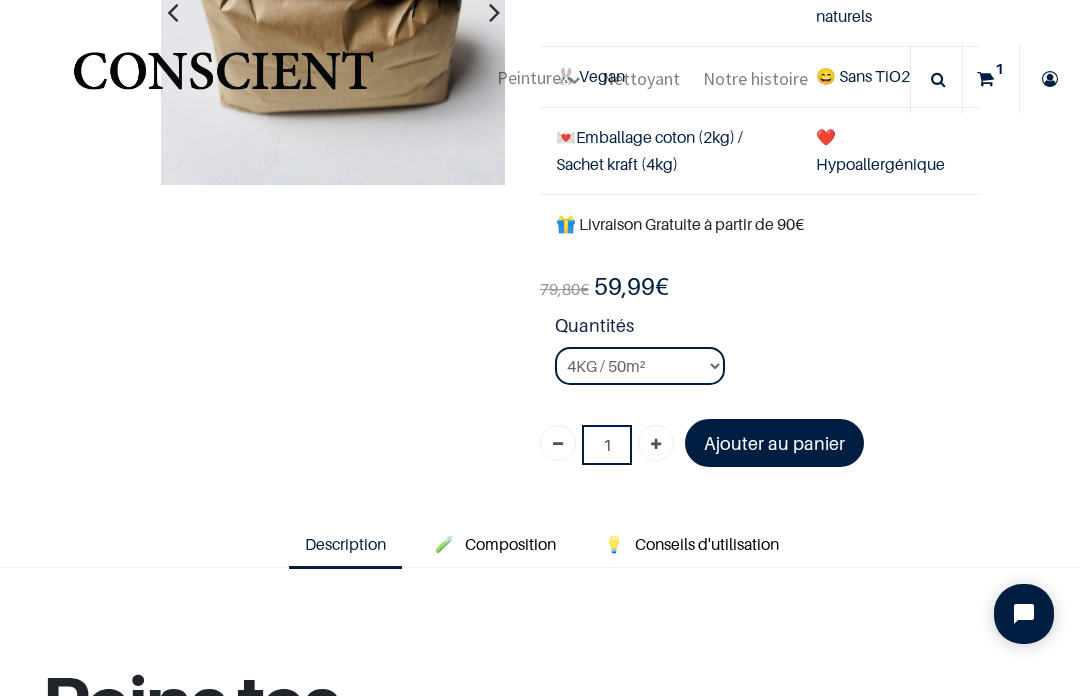 click on "Ajouter au panier" at bounding box center [774, 443] 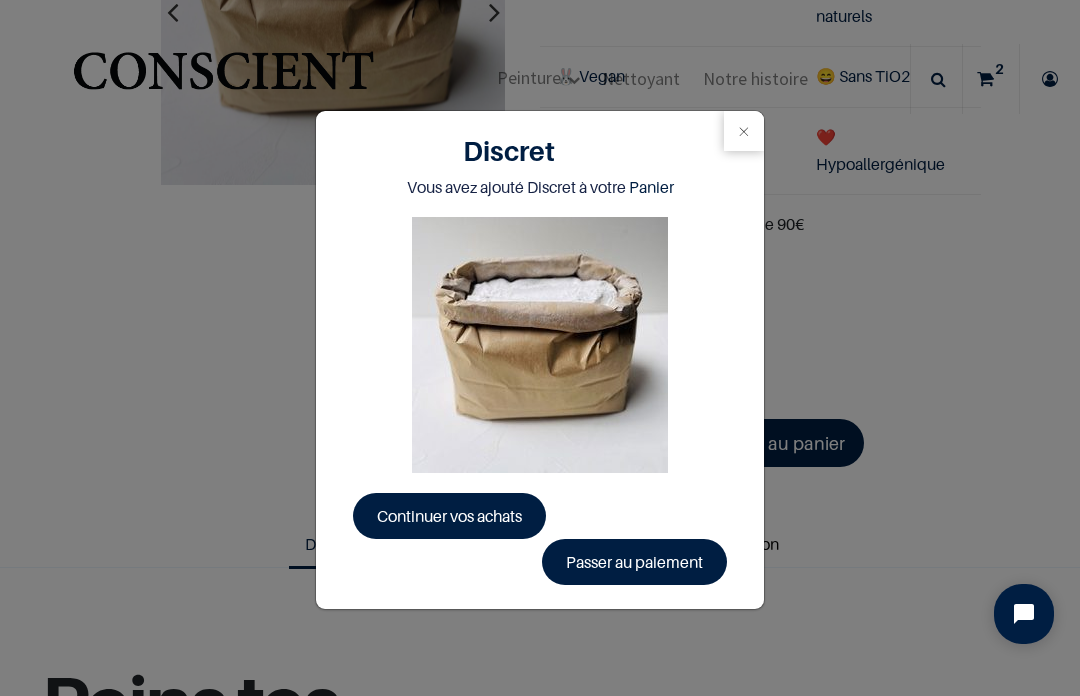 click on "Passer au paiement" at bounding box center (634, 562) 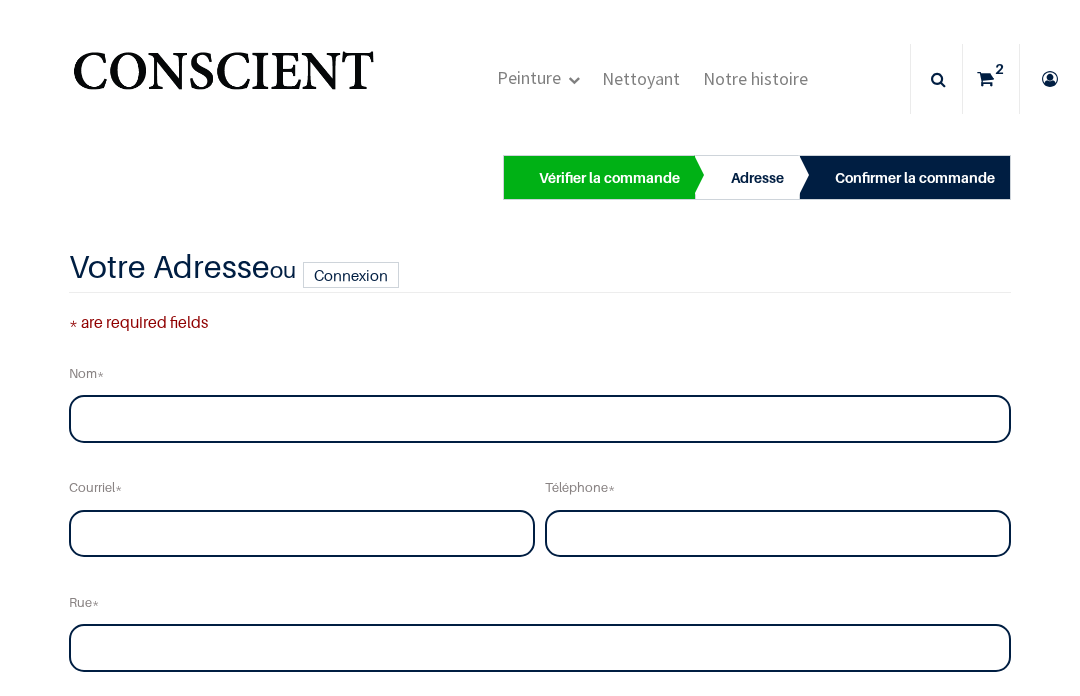 scroll, scrollTop: 0, scrollLeft: 0, axis: both 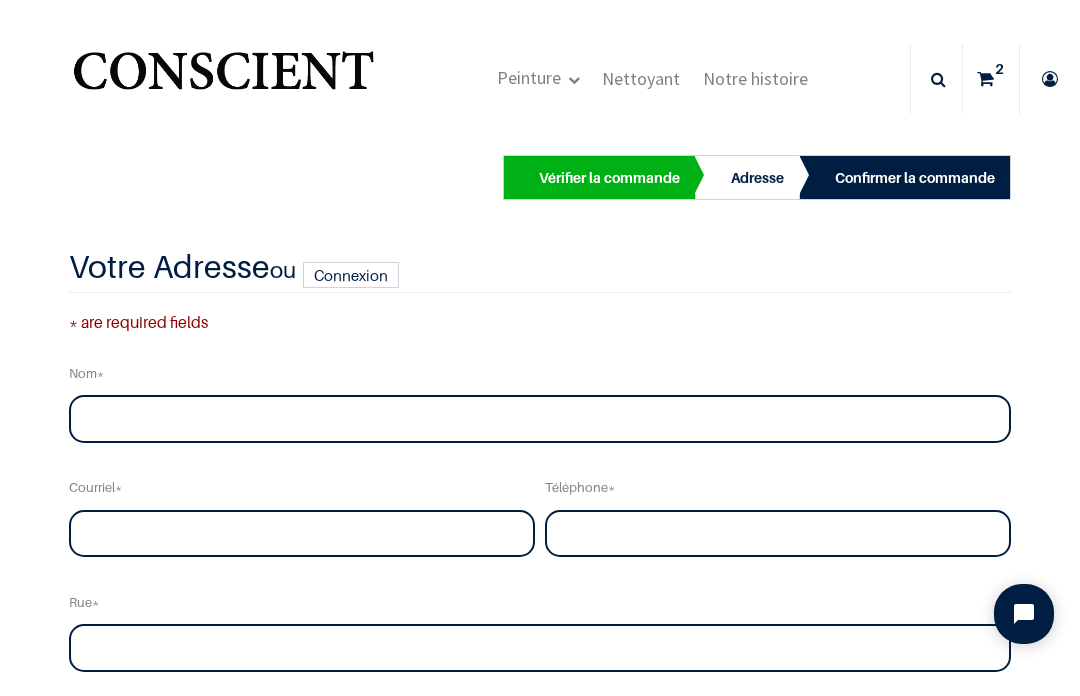 click on "Vérifier la commande" at bounding box center [609, 178] 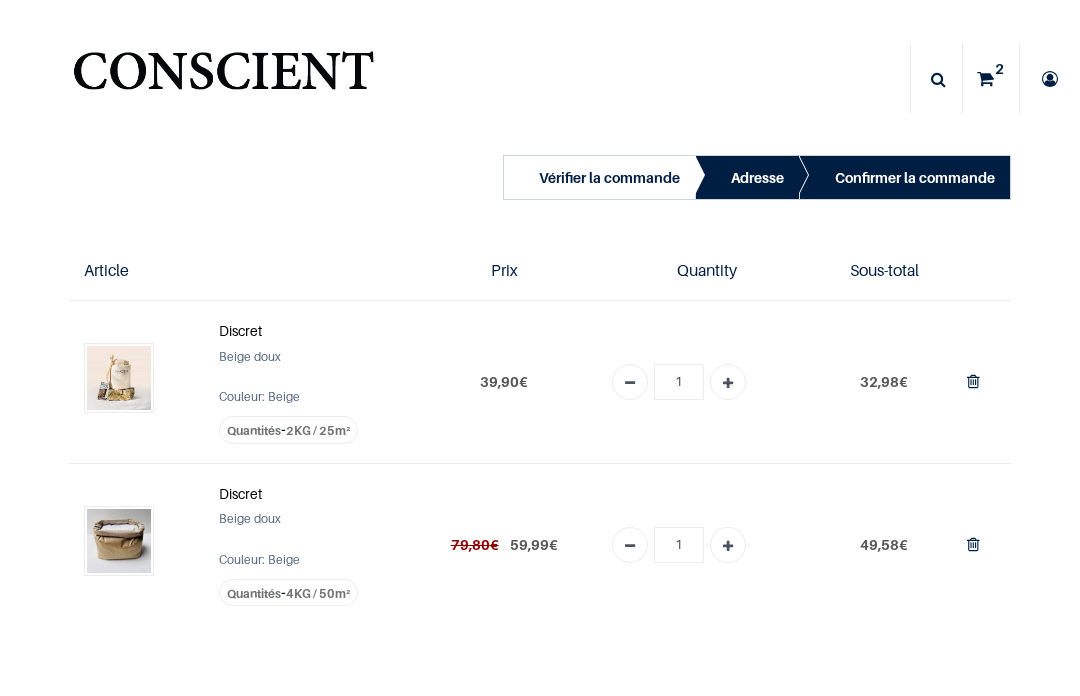scroll, scrollTop: 0, scrollLeft: 0, axis: both 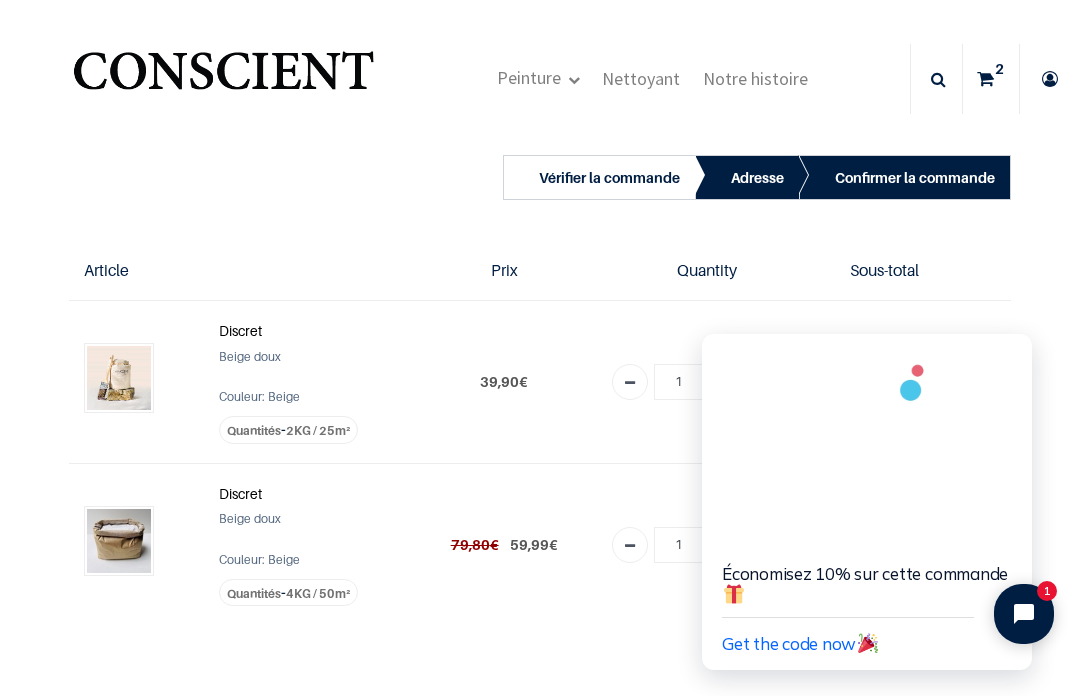 click on "Get the code now" at bounding box center (801, 643) 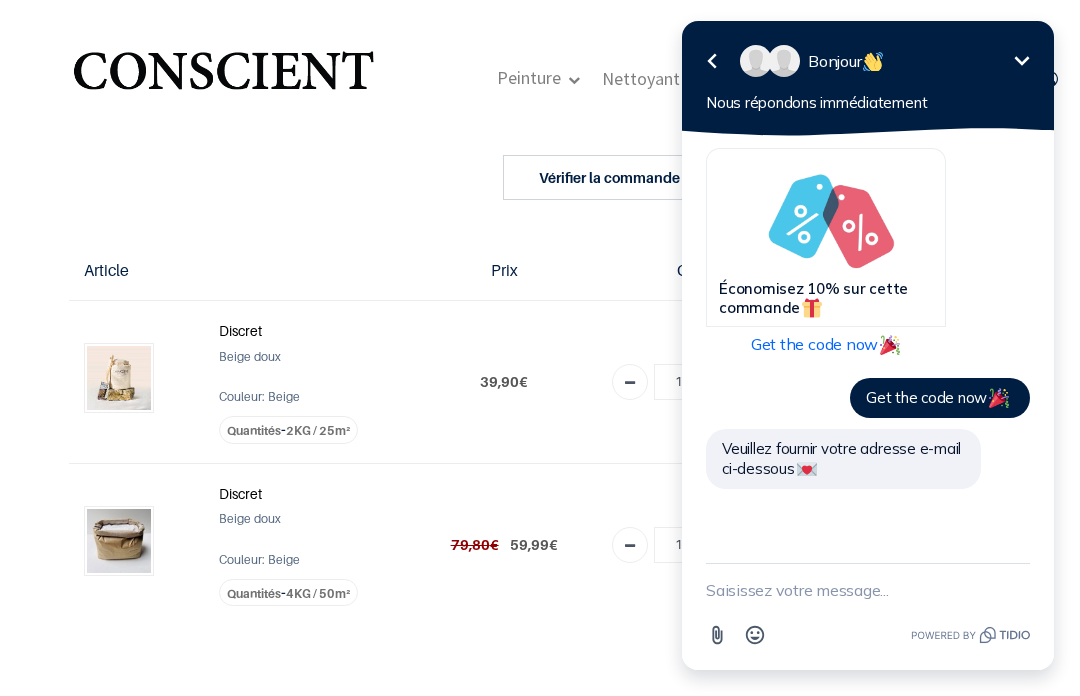 scroll, scrollTop: 0, scrollLeft: 0, axis: both 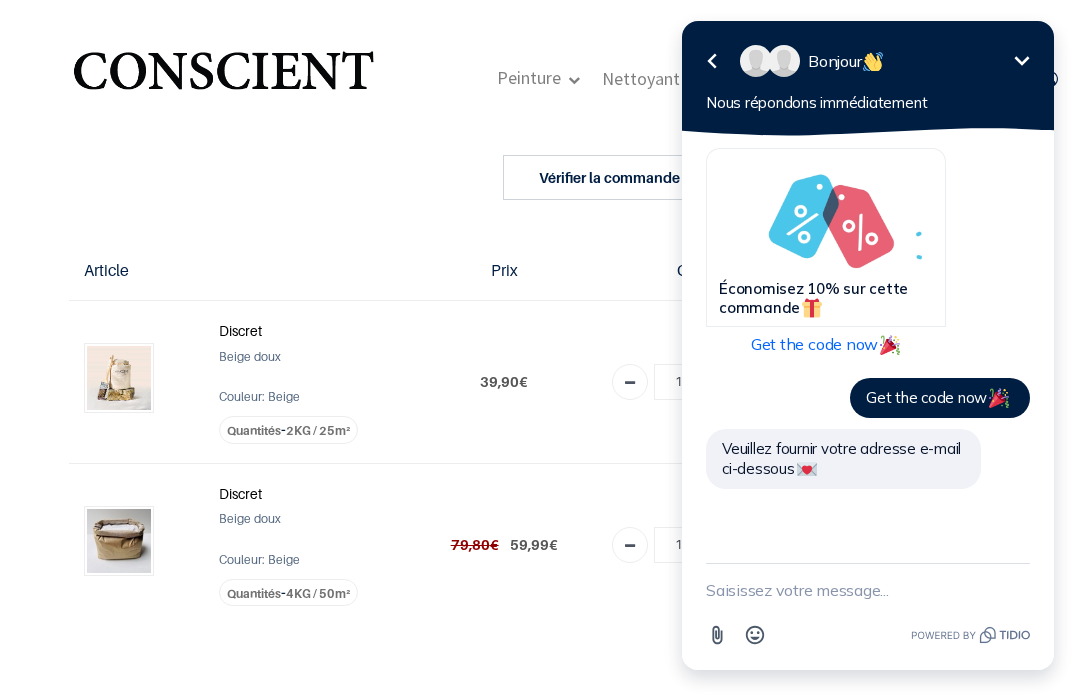 click on "Économisez 10% sur cette commande  Get the code now  Get the code now  Veuillez fournir votre adresse e-mail ci-dessous" at bounding box center (868, 349) 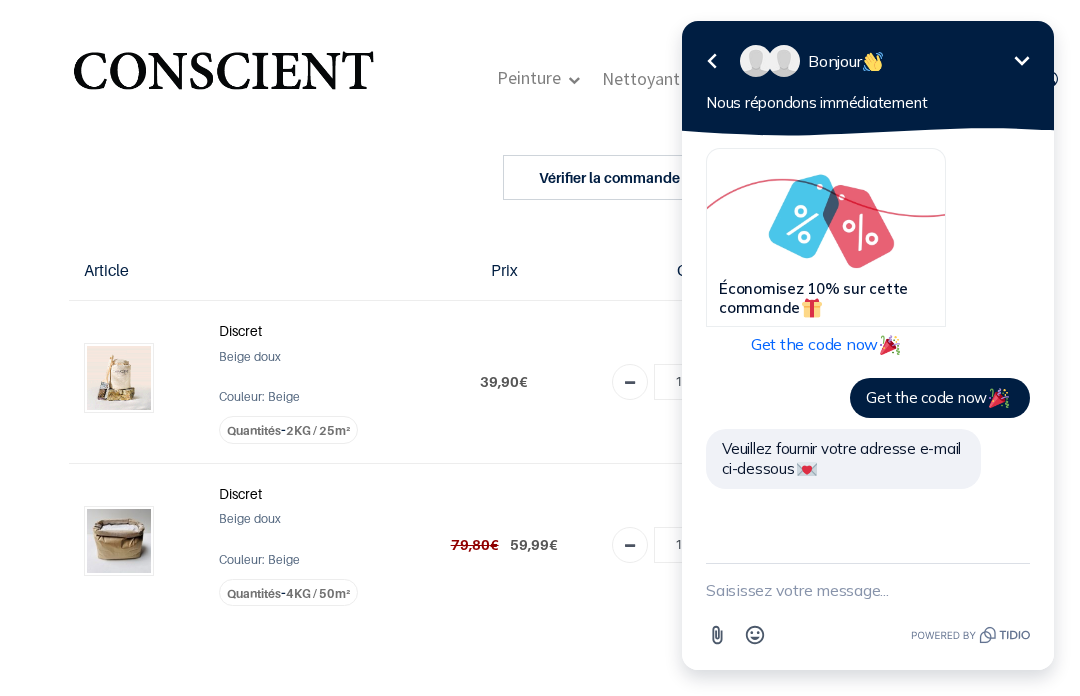 click at bounding box center [868, 590] 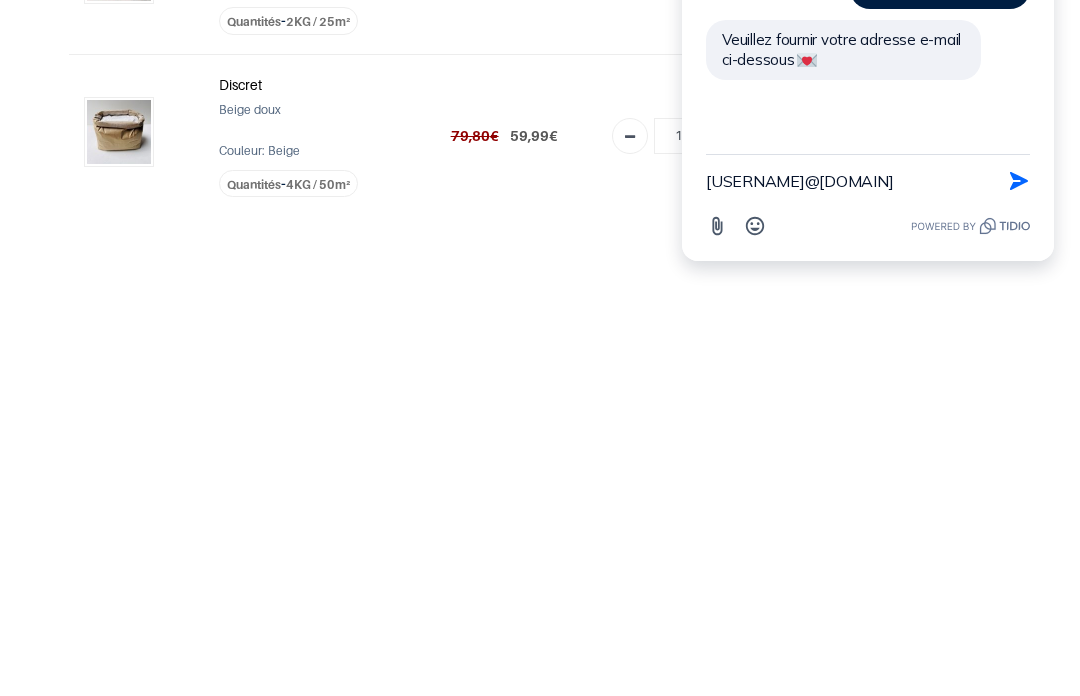 type on "[USERNAME]@[DOMAIN]" 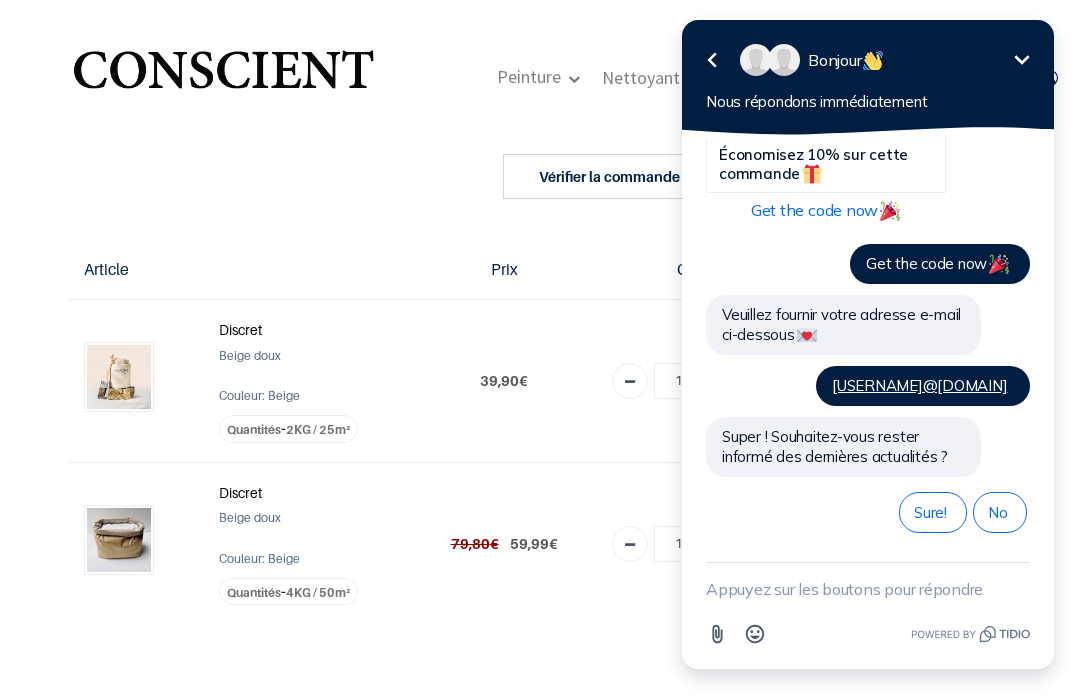 scroll, scrollTop: 138, scrollLeft: 0, axis: vertical 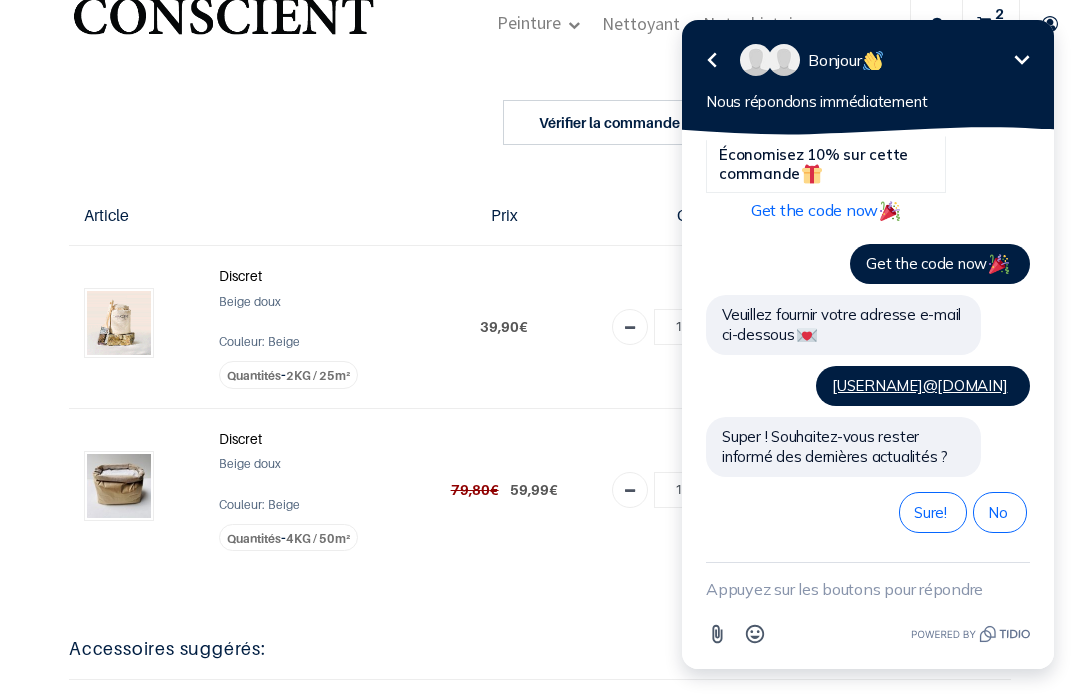 click 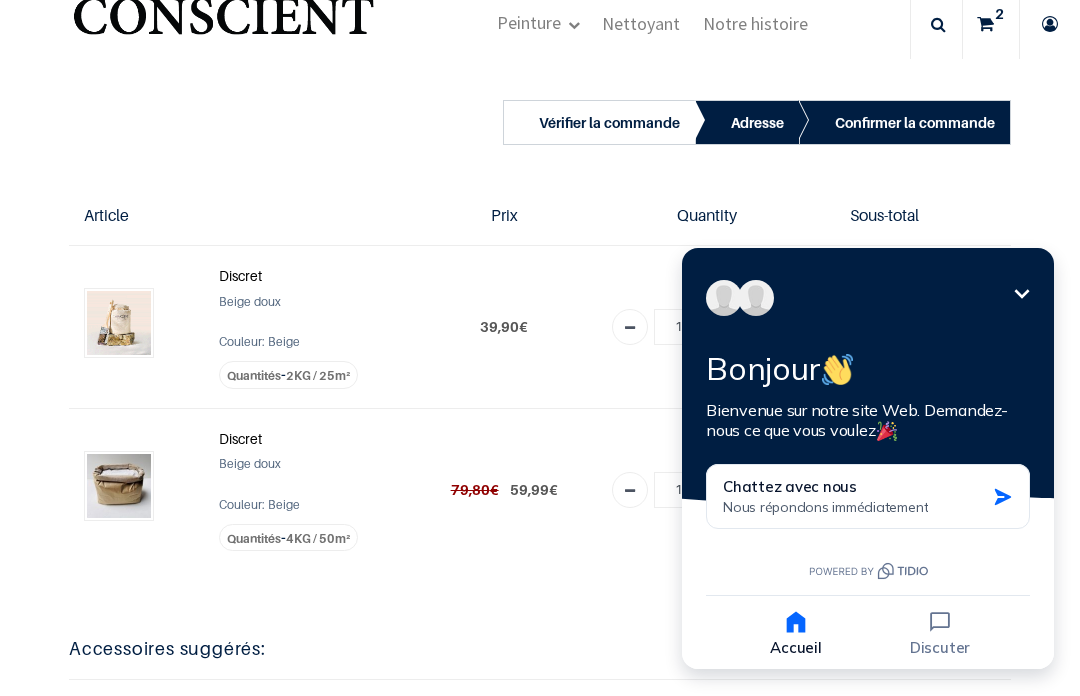 click 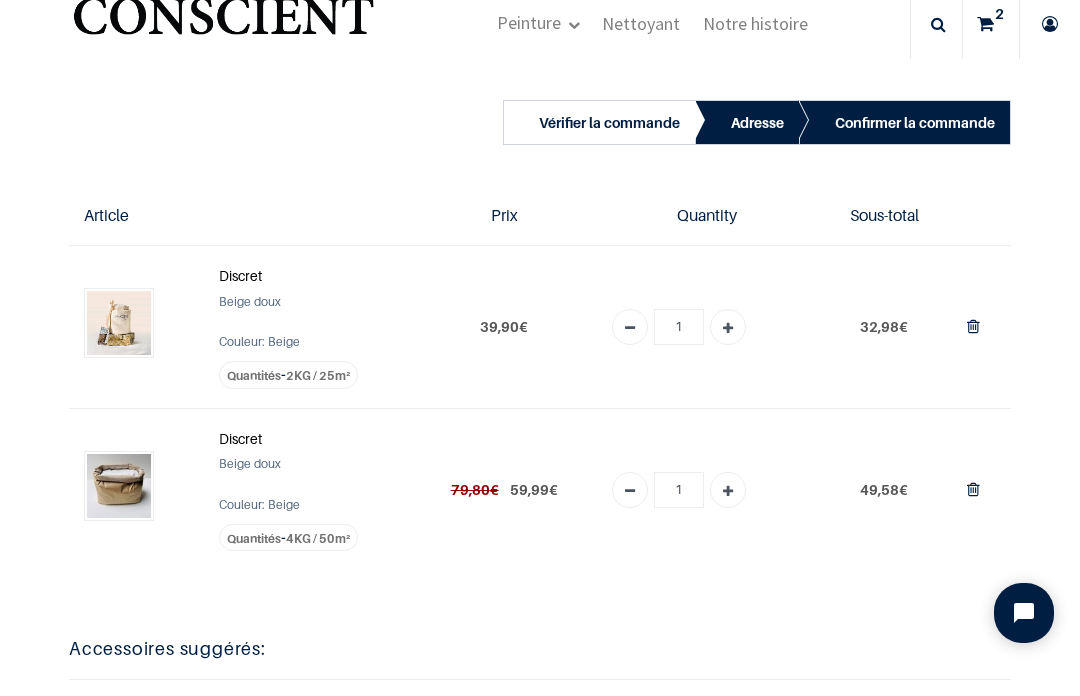 click at bounding box center [973, 327] 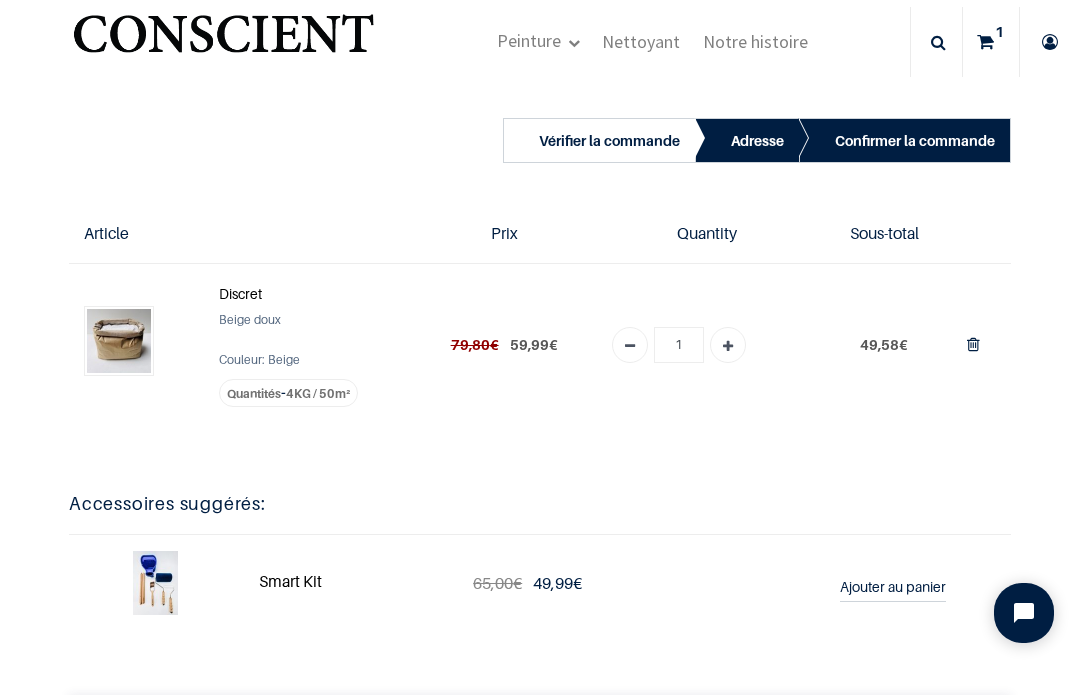 scroll, scrollTop: 37, scrollLeft: 0, axis: vertical 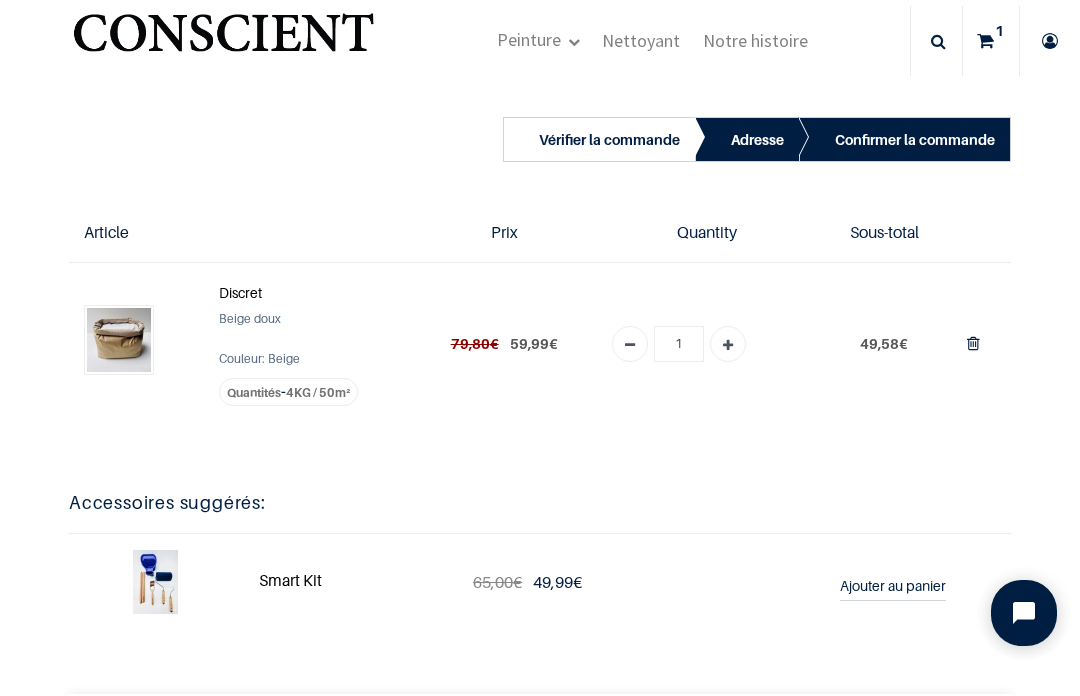click 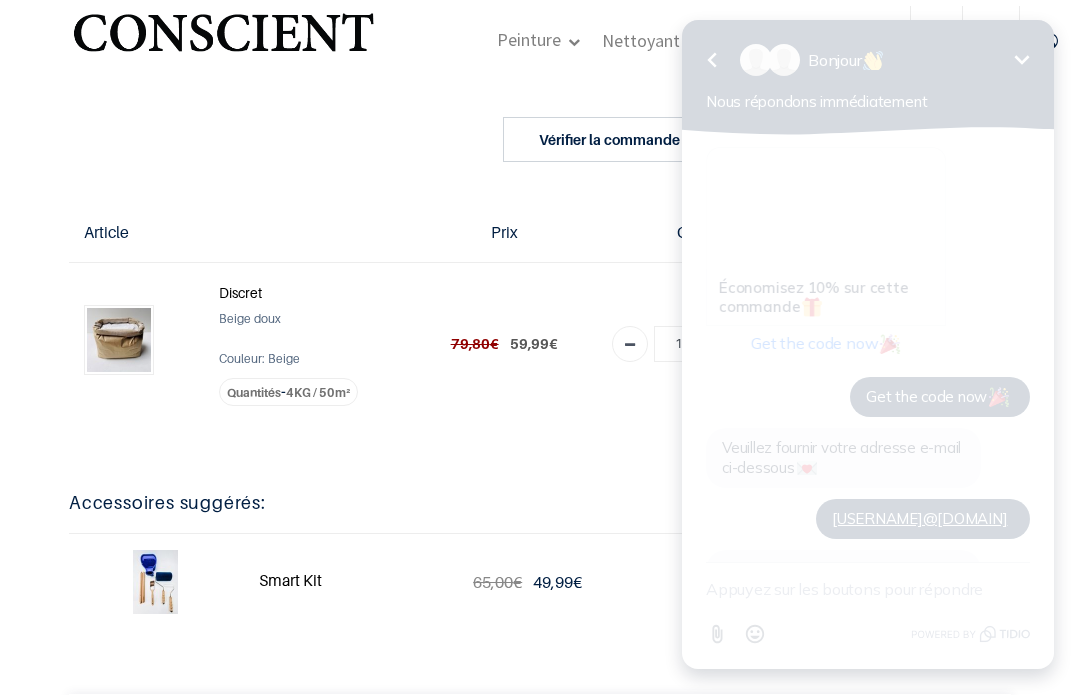 scroll, scrollTop: 138, scrollLeft: 0, axis: vertical 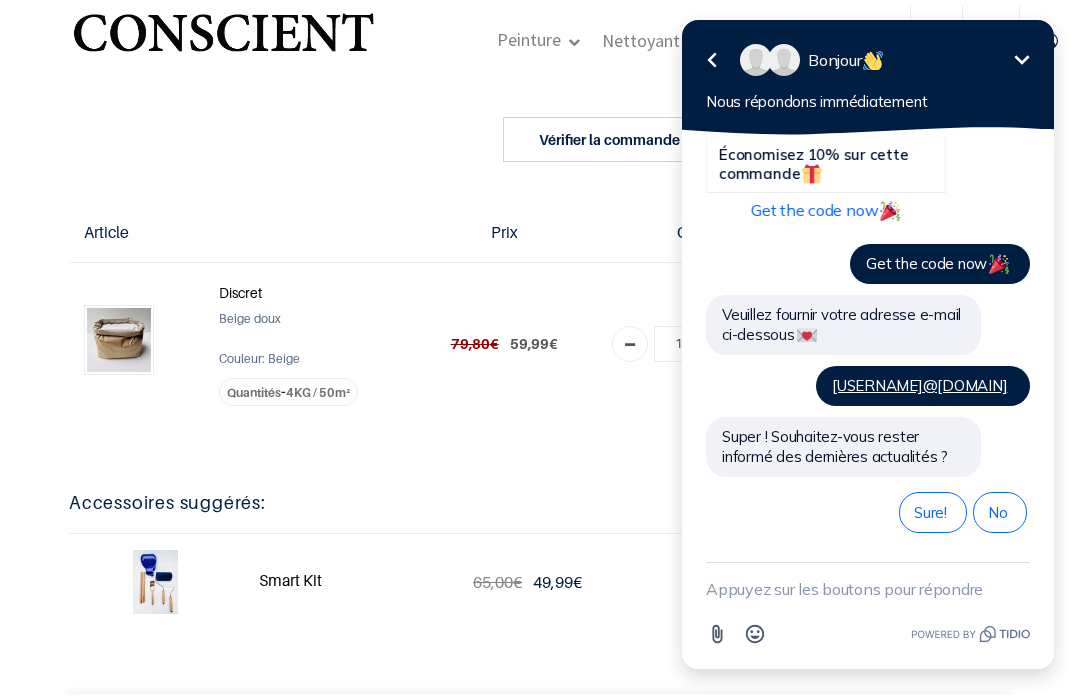 click 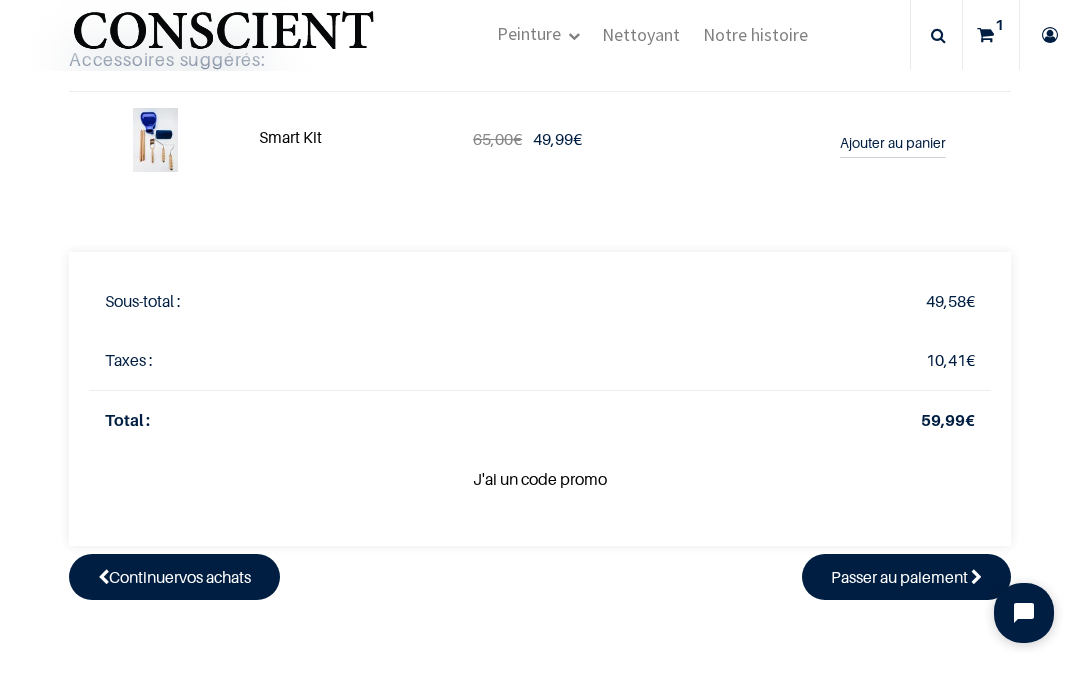 scroll, scrollTop: 368, scrollLeft: 0, axis: vertical 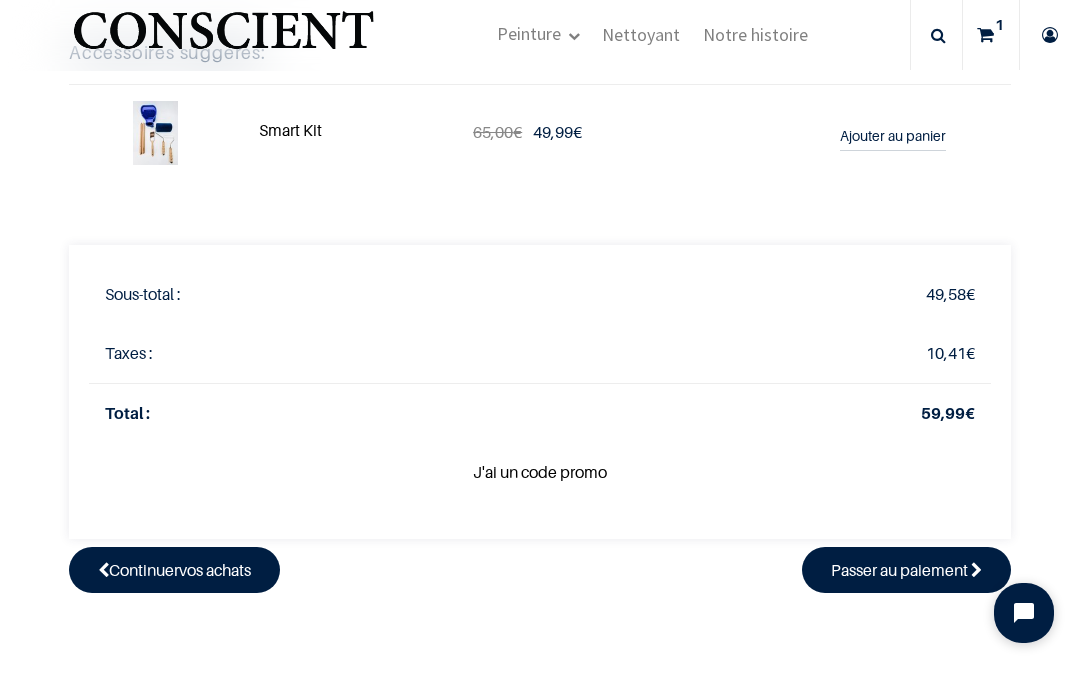 click on "Passer au paiement" at bounding box center [899, 571] 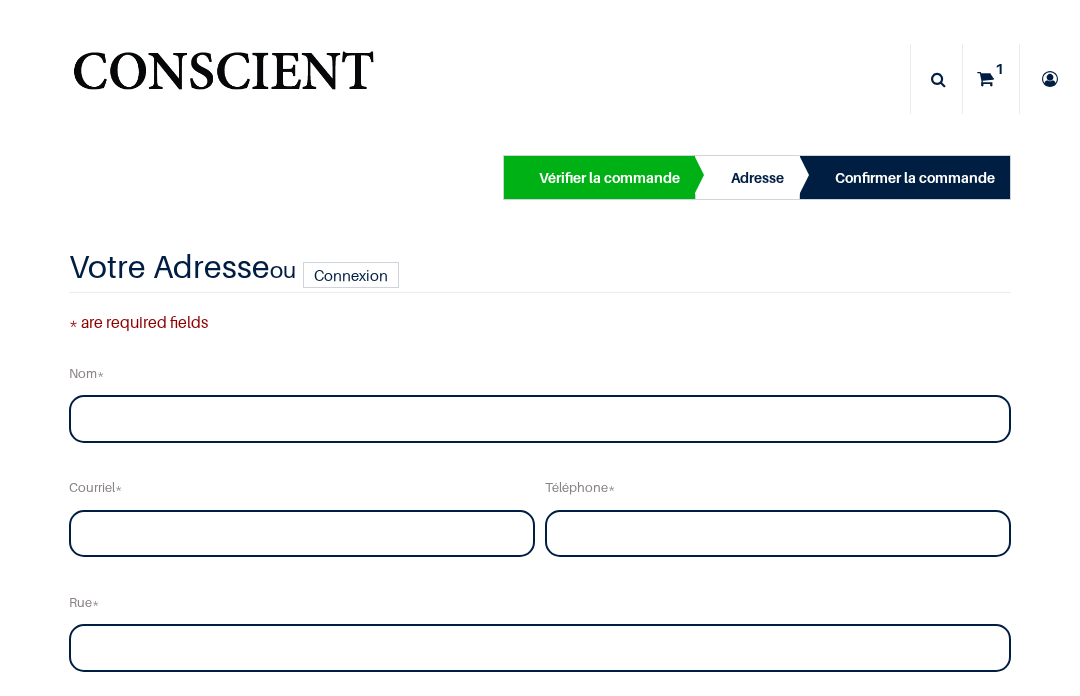 scroll, scrollTop: 0, scrollLeft: 0, axis: both 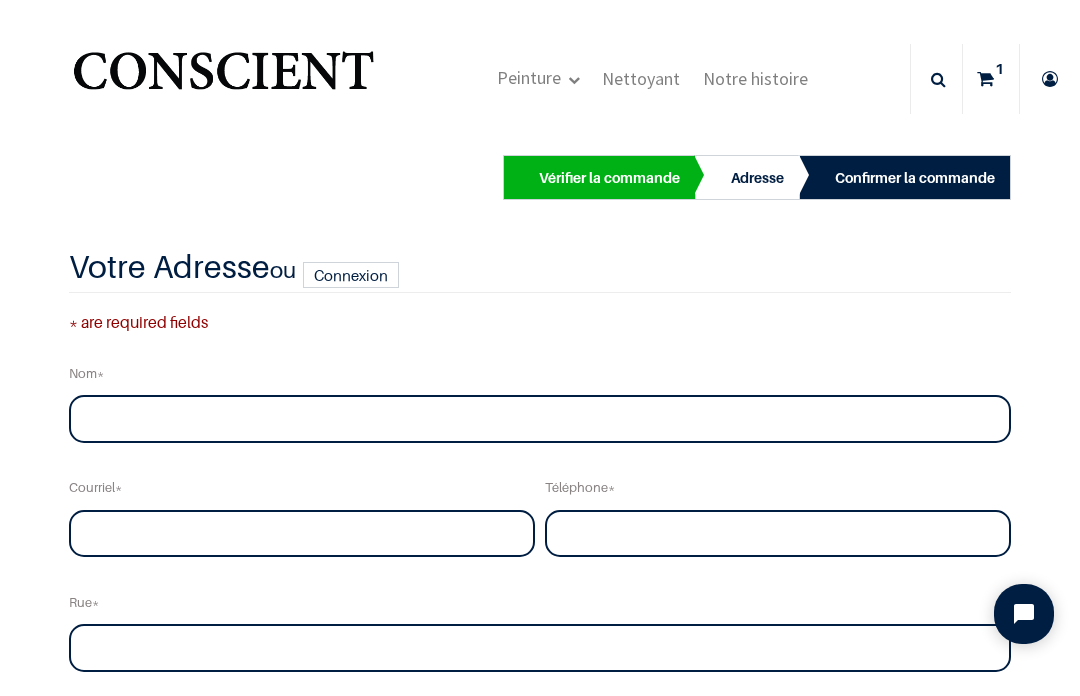 click on "Connexion" at bounding box center (351, 275) 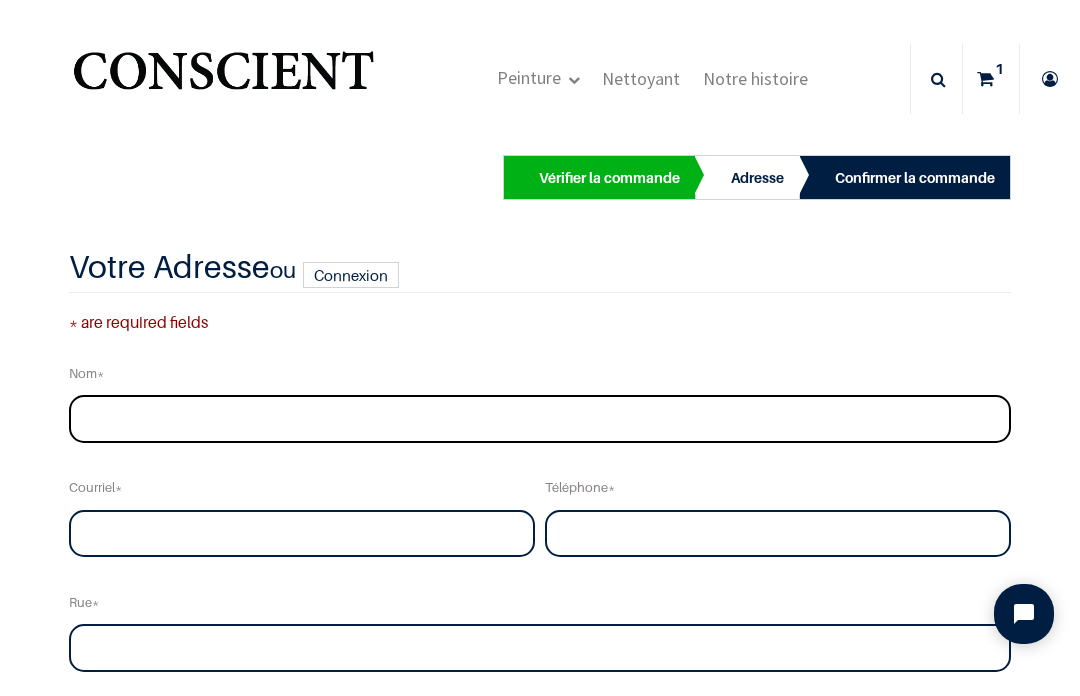 click at bounding box center [540, 419] 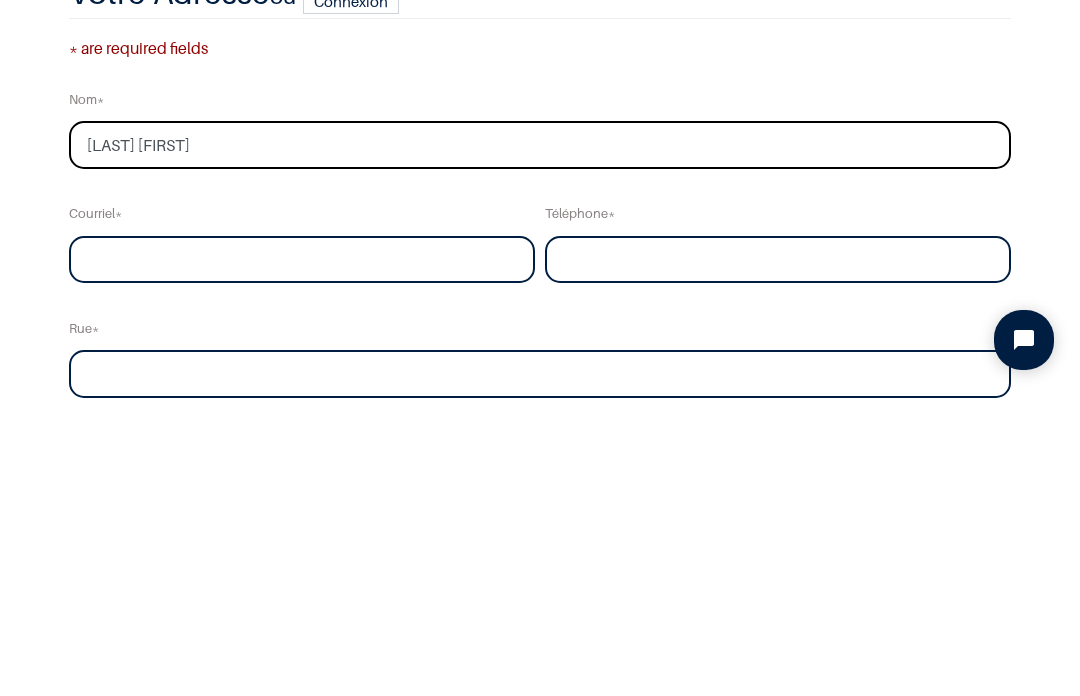 type on "Frager marc" 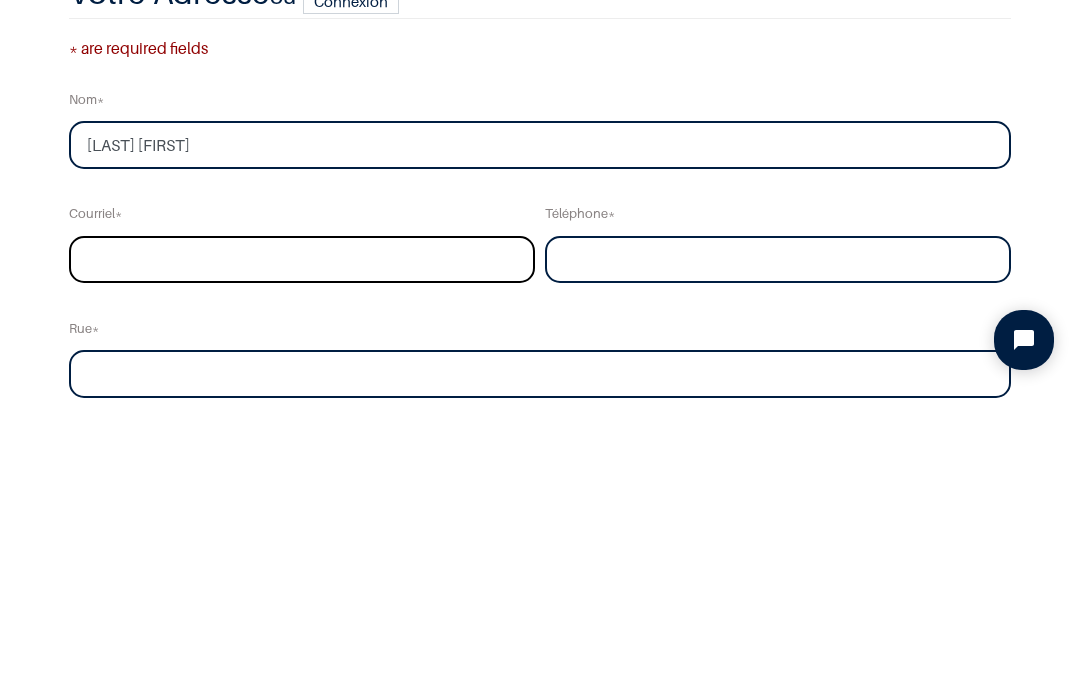 click at bounding box center (302, 534) 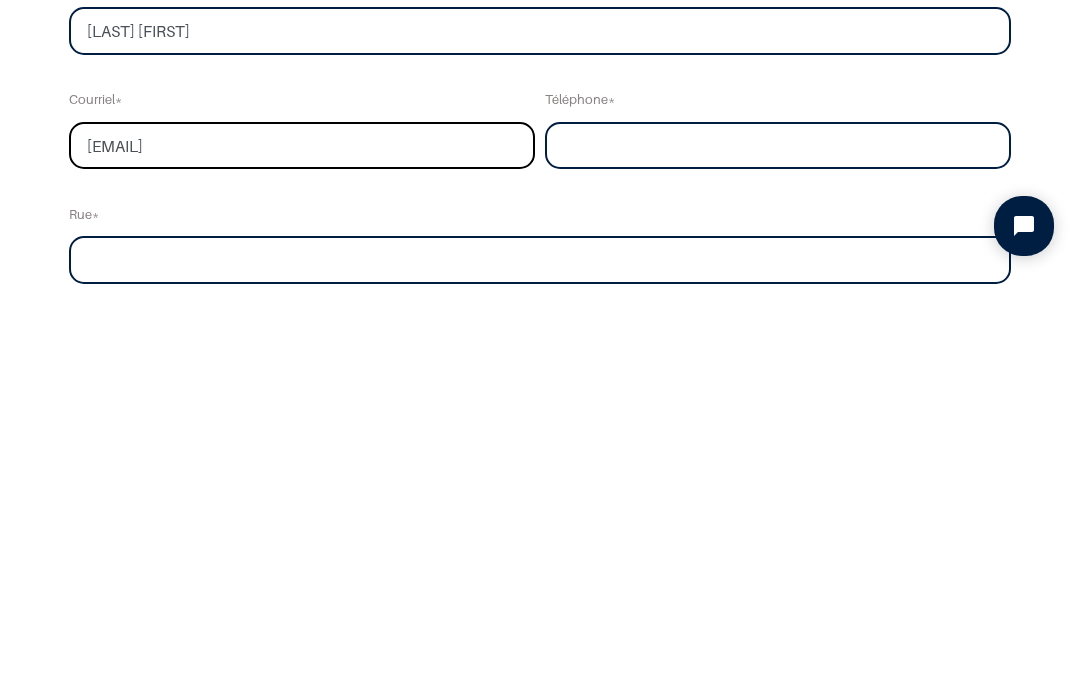 type on "weifragertang@gmail.com" 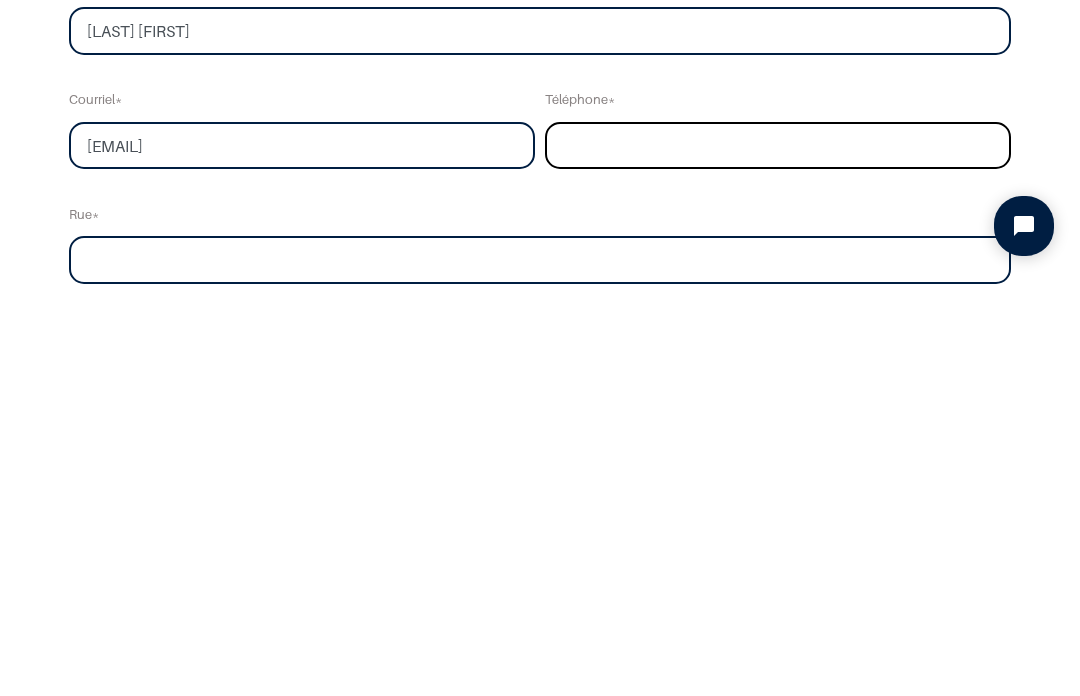 click at bounding box center [778, 534] 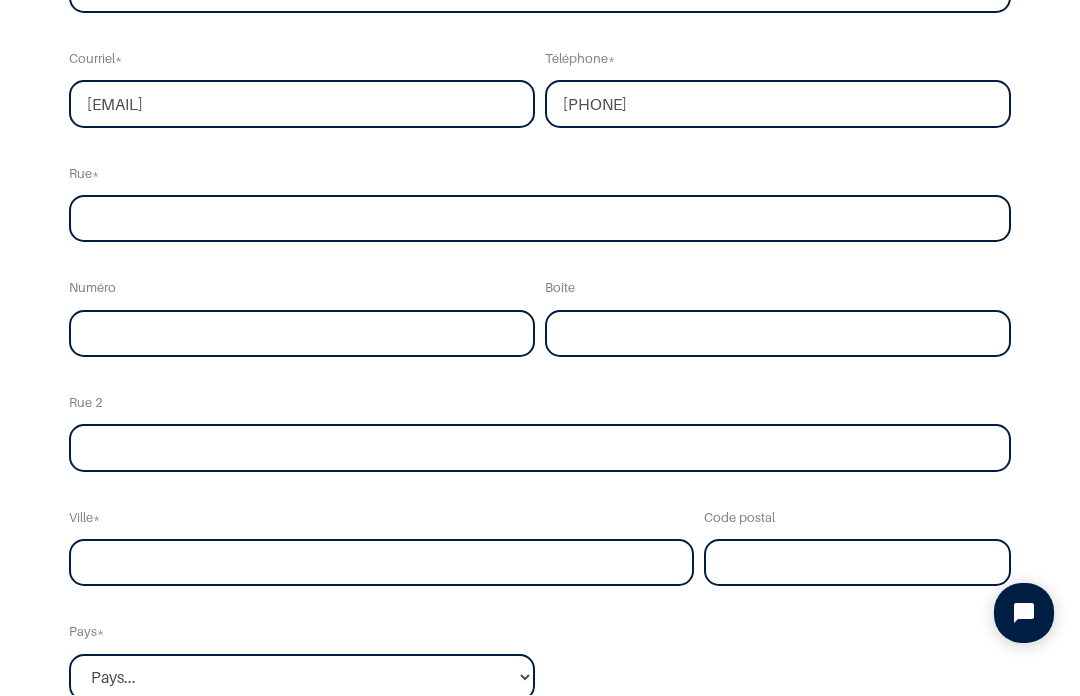 scroll, scrollTop: 316, scrollLeft: 0, axis: vertical 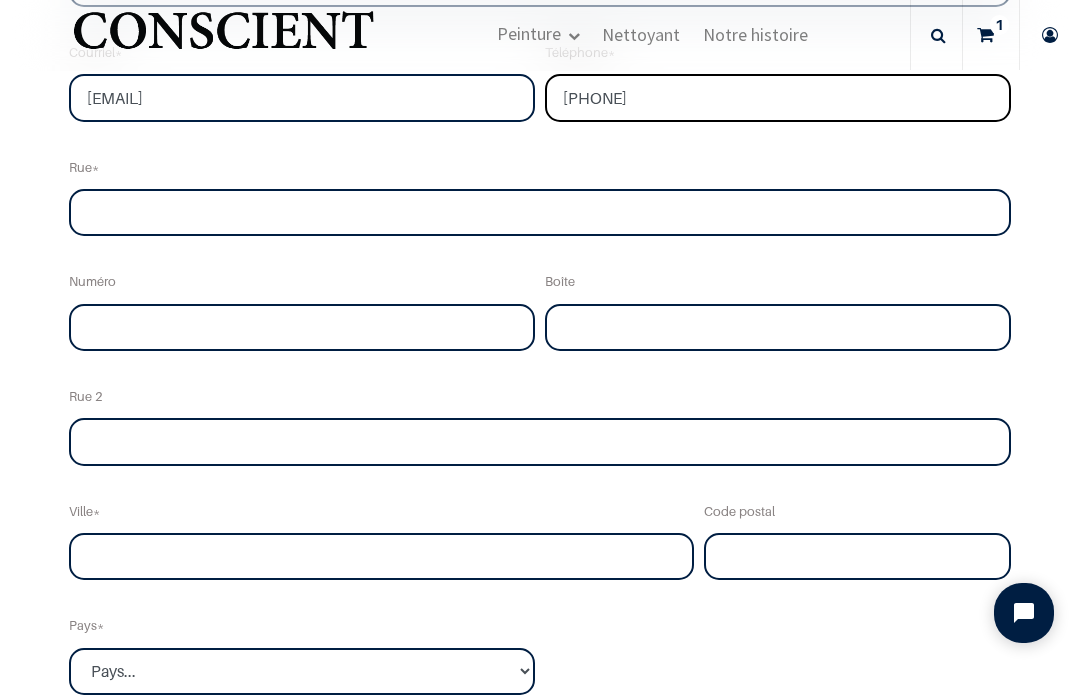 type on "0638438246" 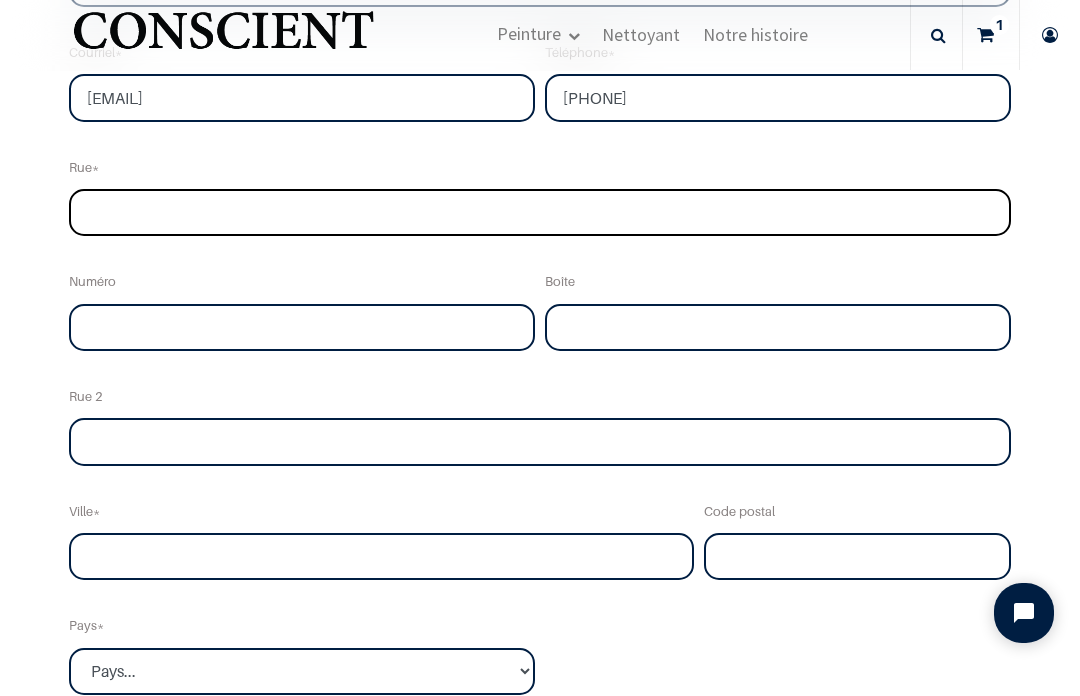 click at bounding box center (540, 214) 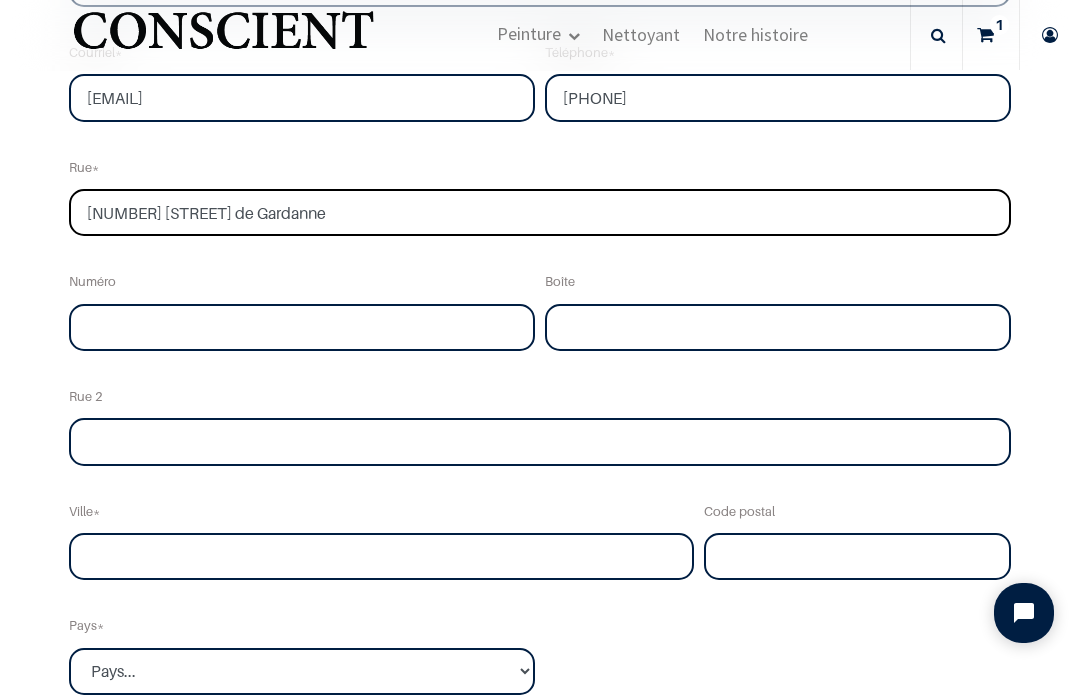 click on "1020 route de Gardanne" at bounding box center (540, 214) 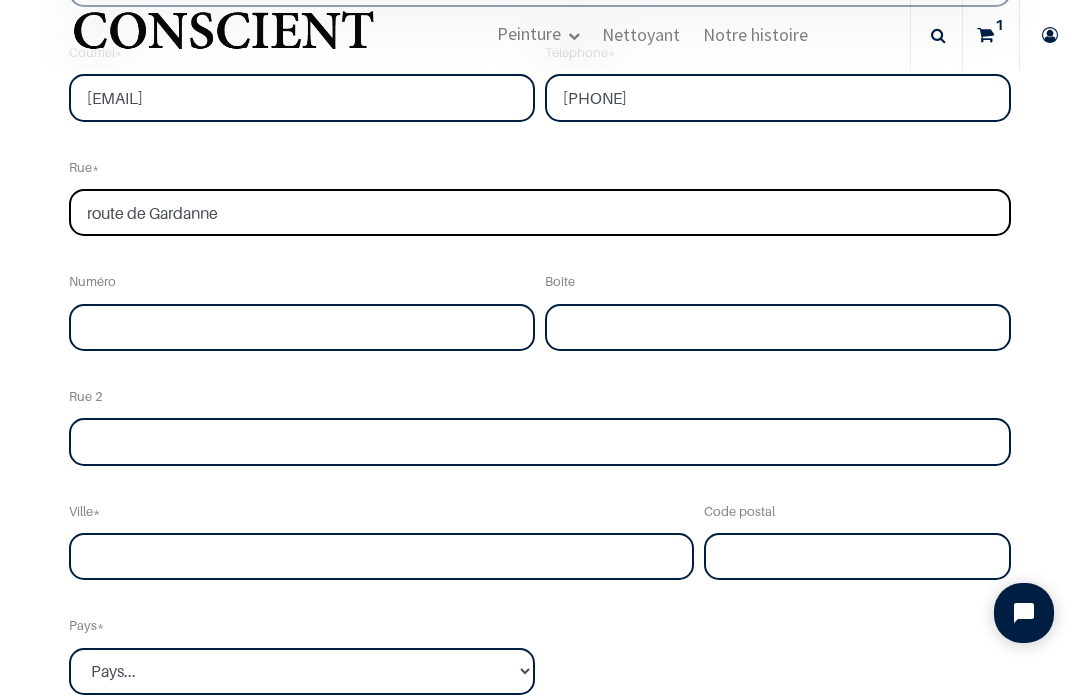 type on "route de Gardanne" 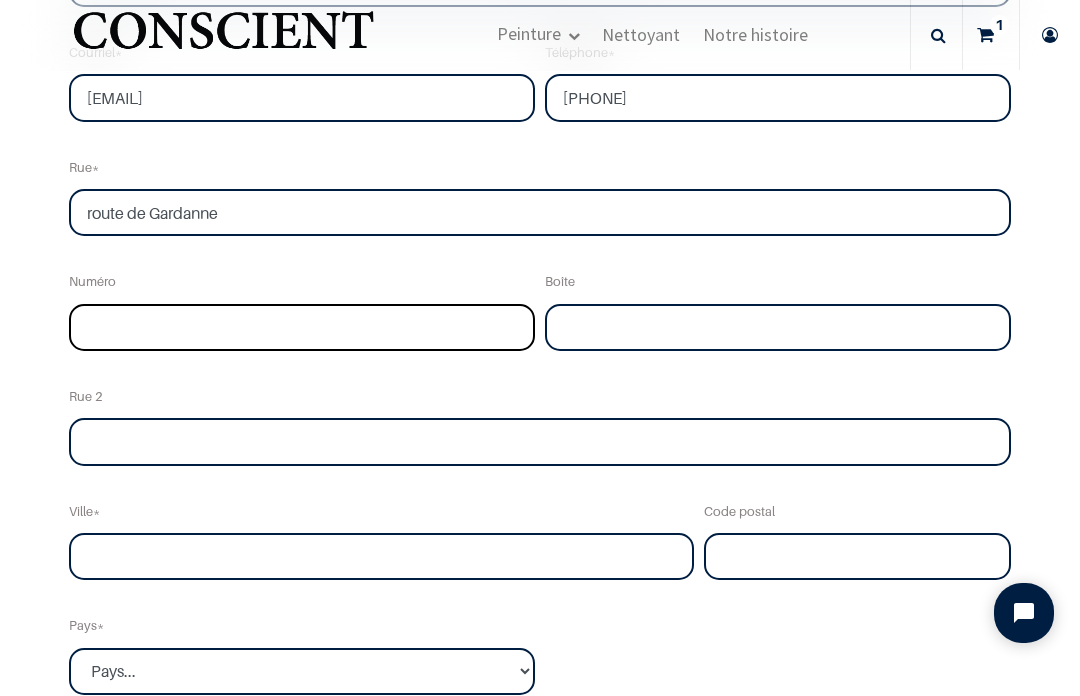 click at bounding box center (302, 329) 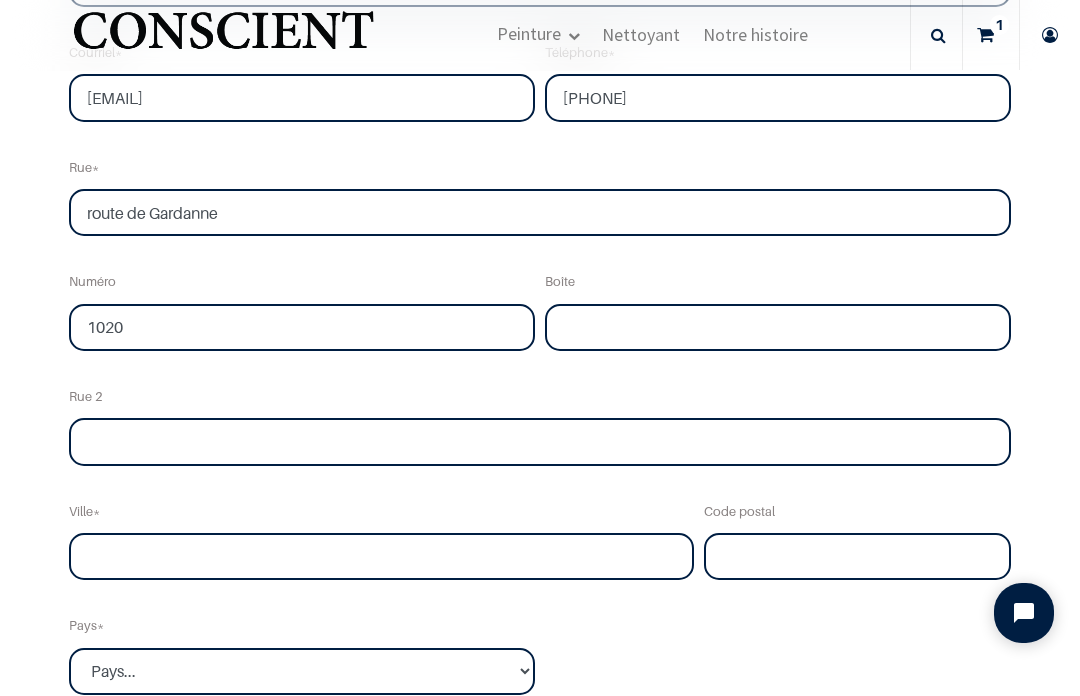 scroll, scrollTop: 406, scrollLeft: 0, axis: vertical 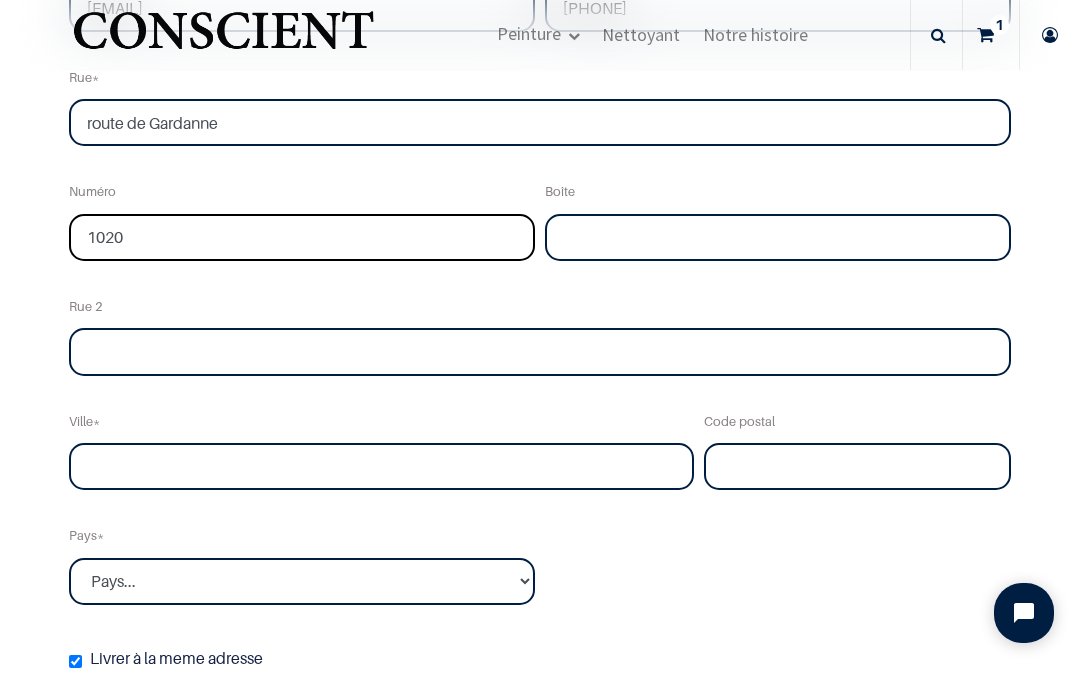 type on "1020" 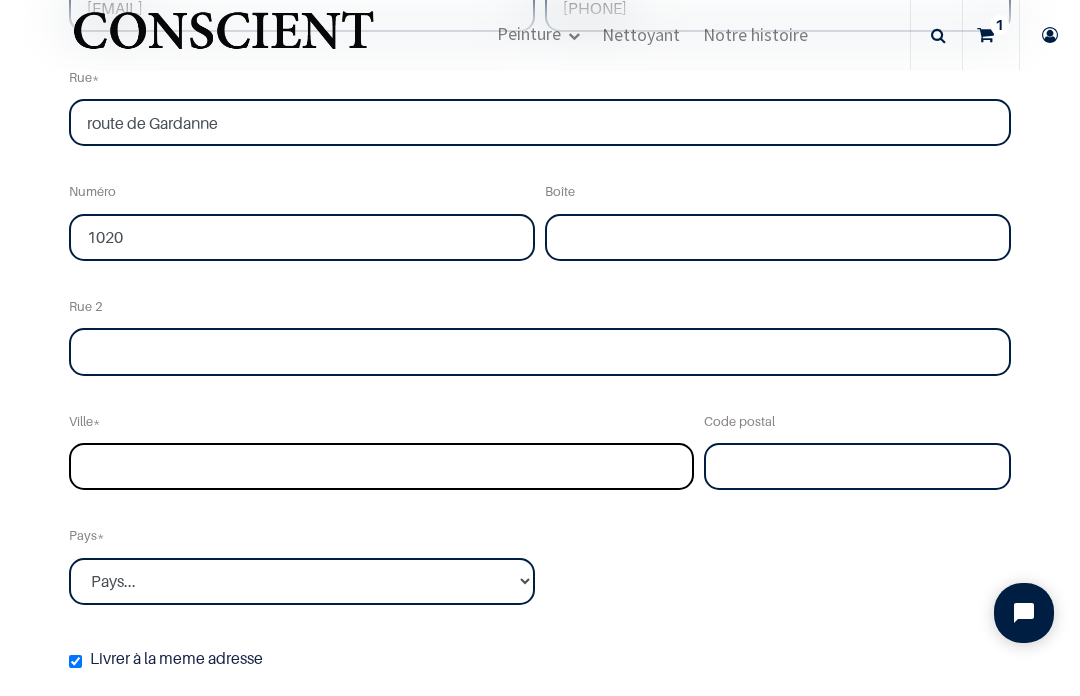 click at bounding box center [381, 468] 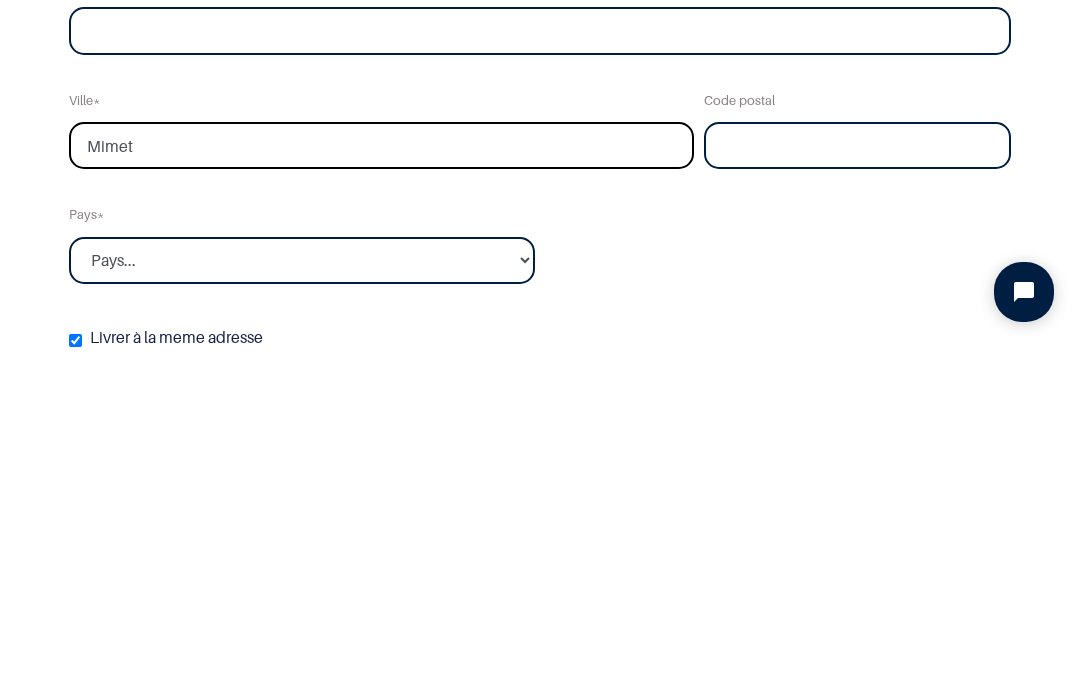 type on "Mimet" 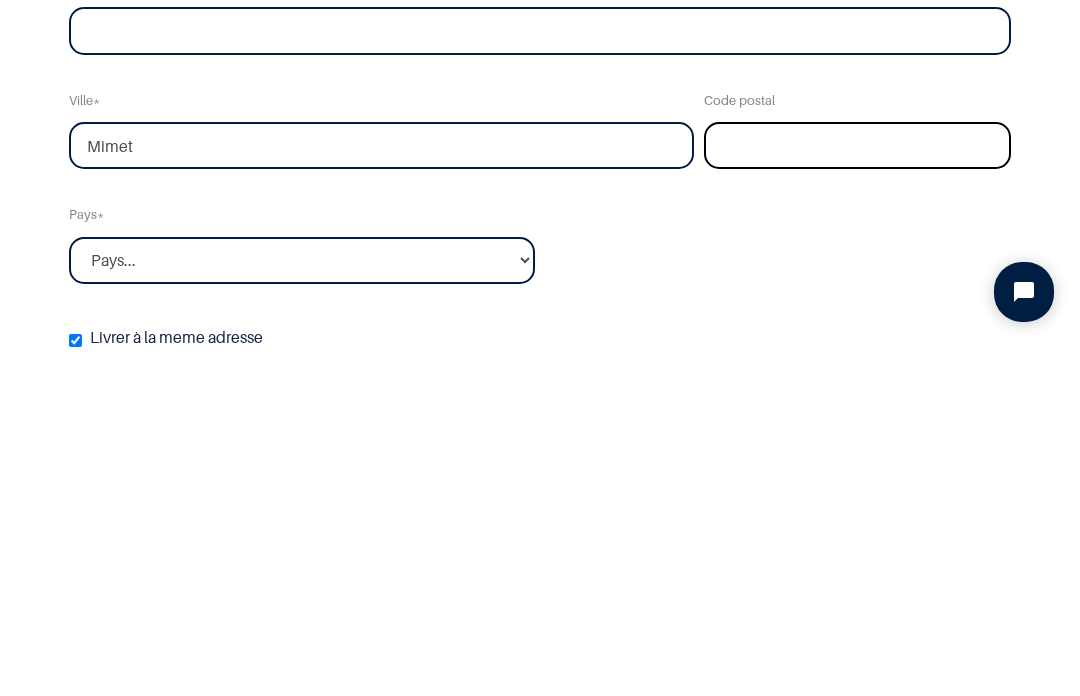 click at bounding box center (857, 468) 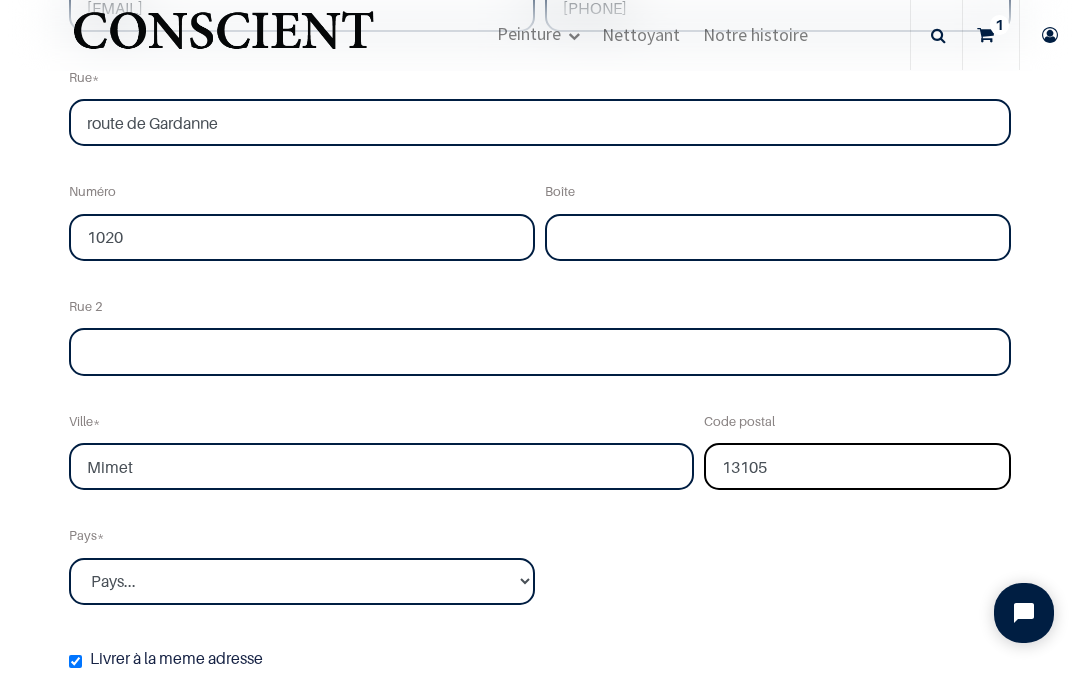 type on "13105" 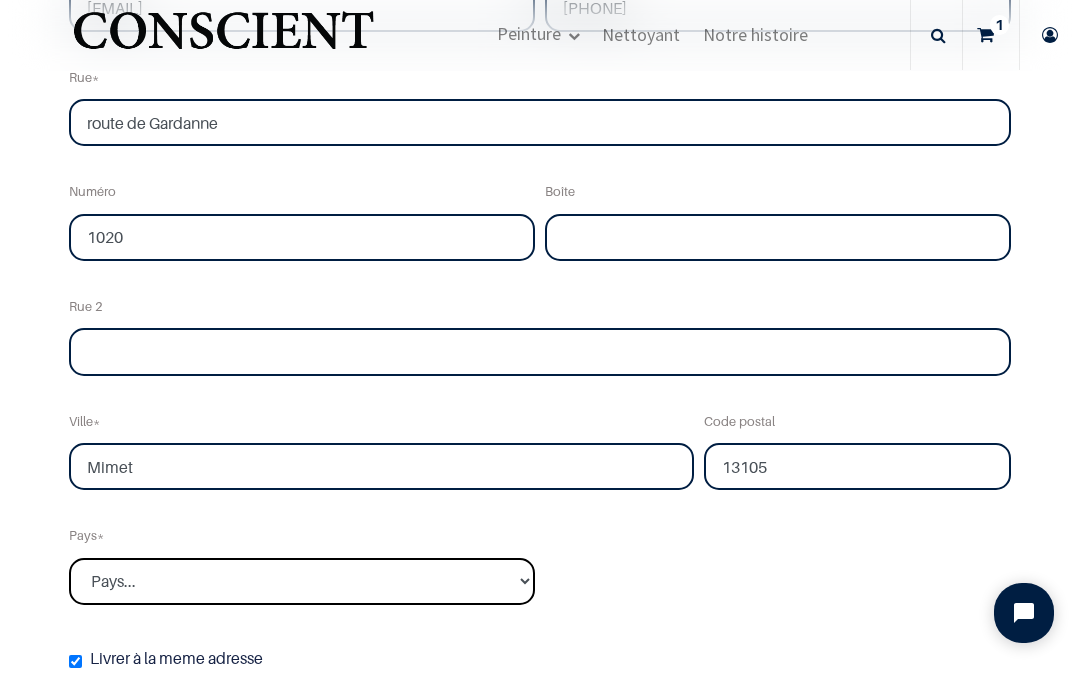 click on "Pays...
Afghanistan
Afrique du sud
Albanie
Algérie" at bounding box center (302, 583) 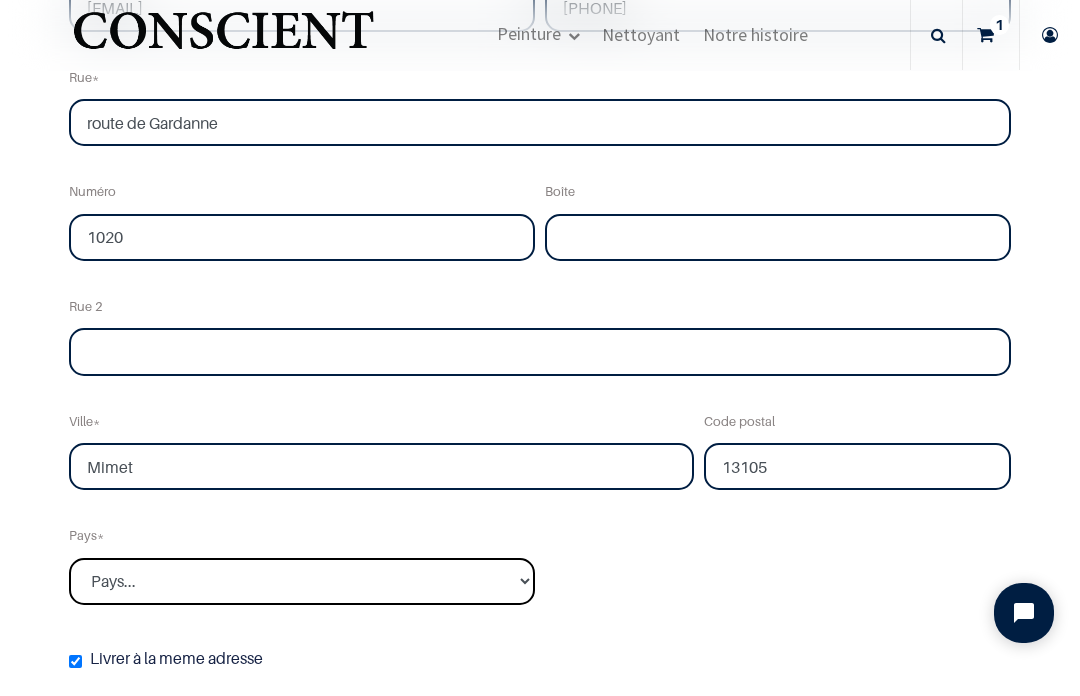 select on "75" 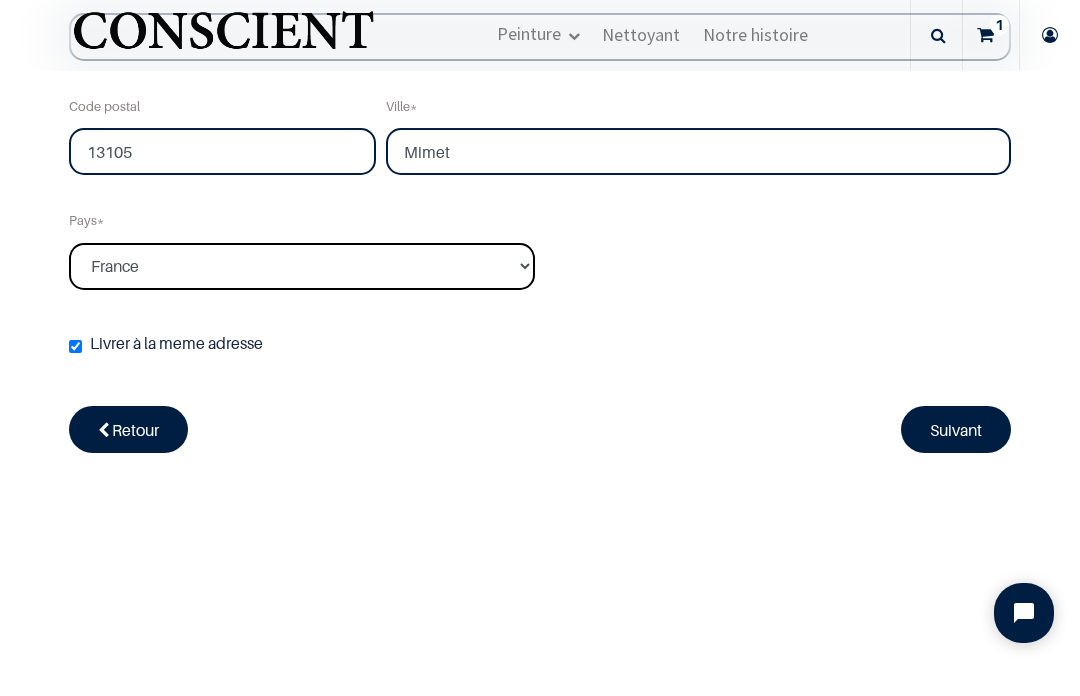 scroll, scrollTop: 725, scrollLeft: 0, axis: vertical 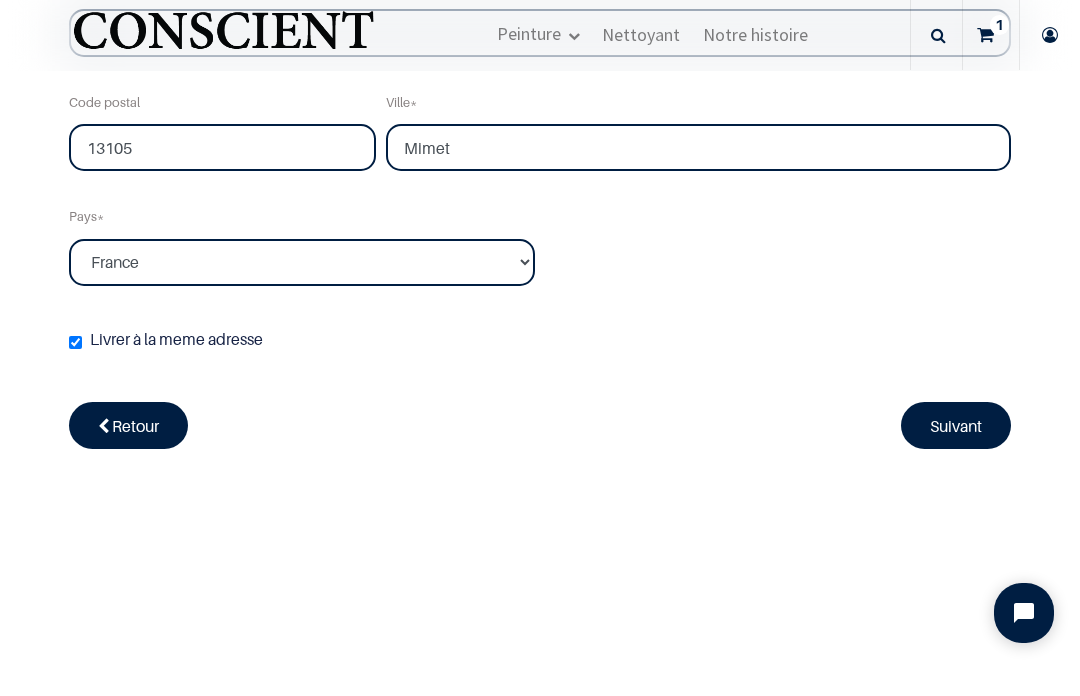 click on "Suivant" at bounding box center [956, 426] 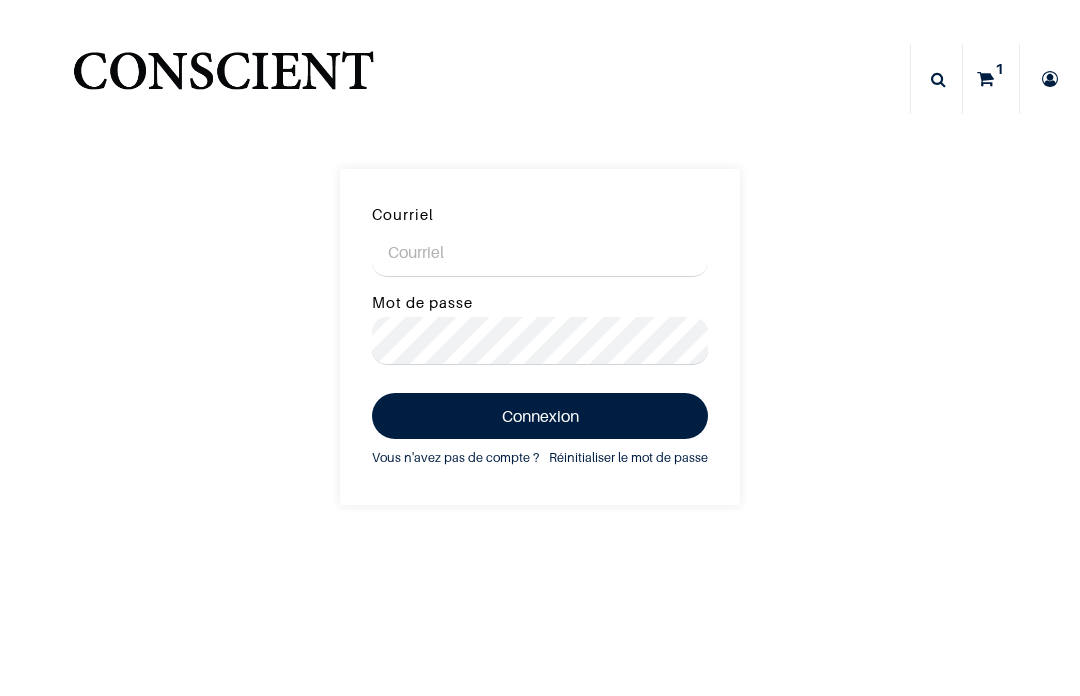 scroll, scrollTop: 0, scrollLeft: 0, axis: both 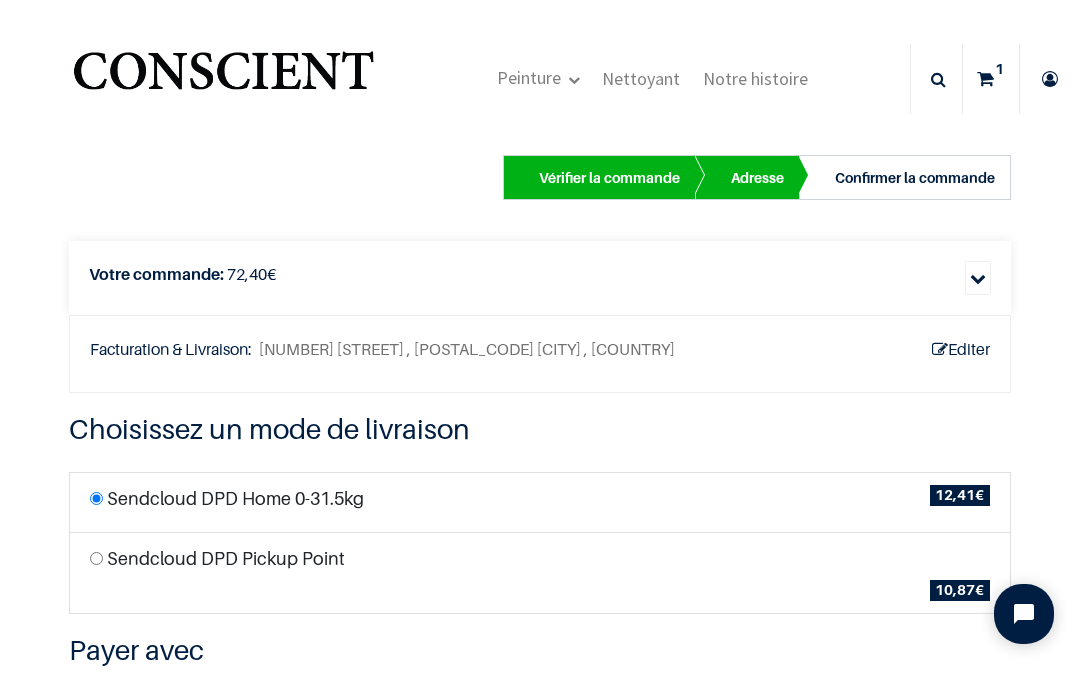 click at bounding box center [978, 278] 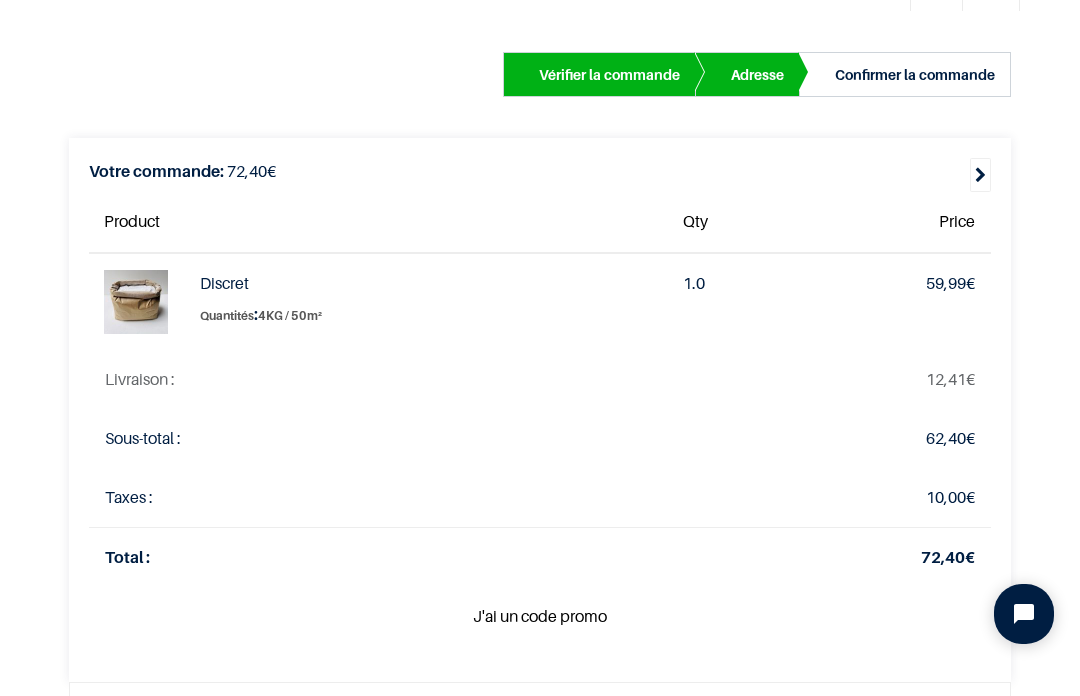 scroll, scrollTop: 104, scrollLeft: 0, axis: vertical 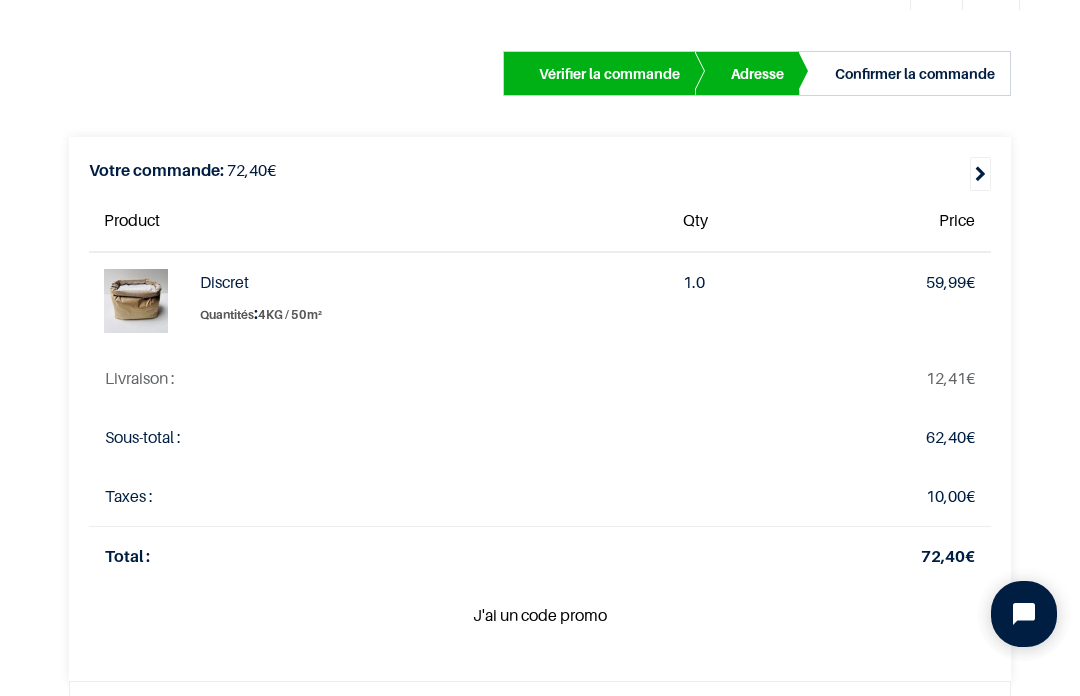 click 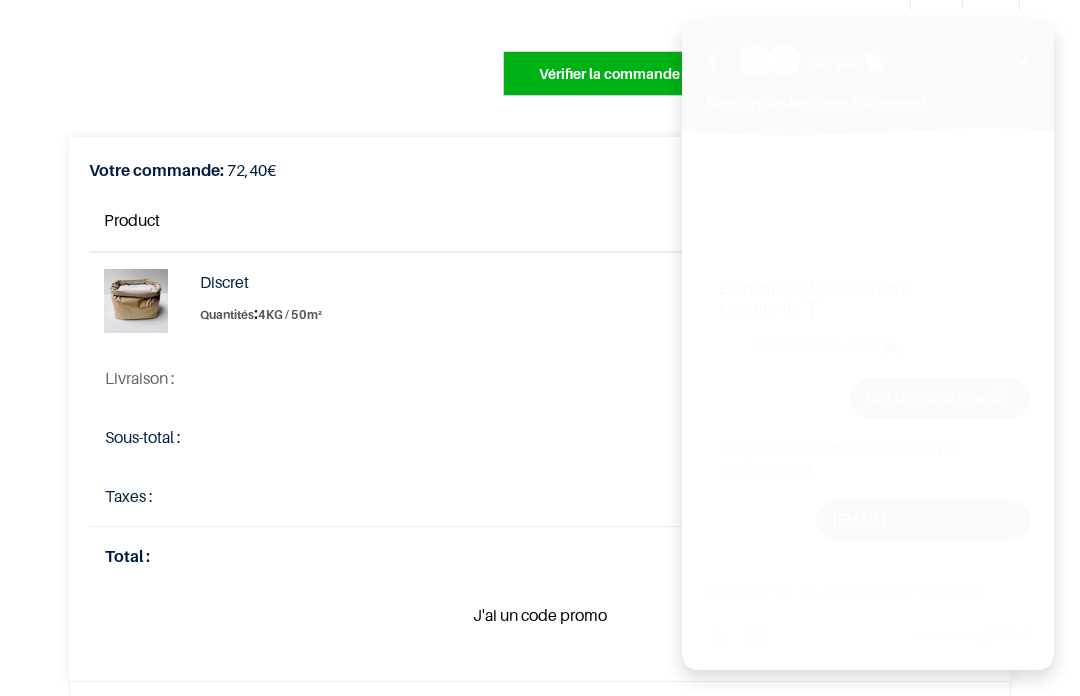 scroll, scrollTop: 138, scrollLeft: 0, axis: vertical 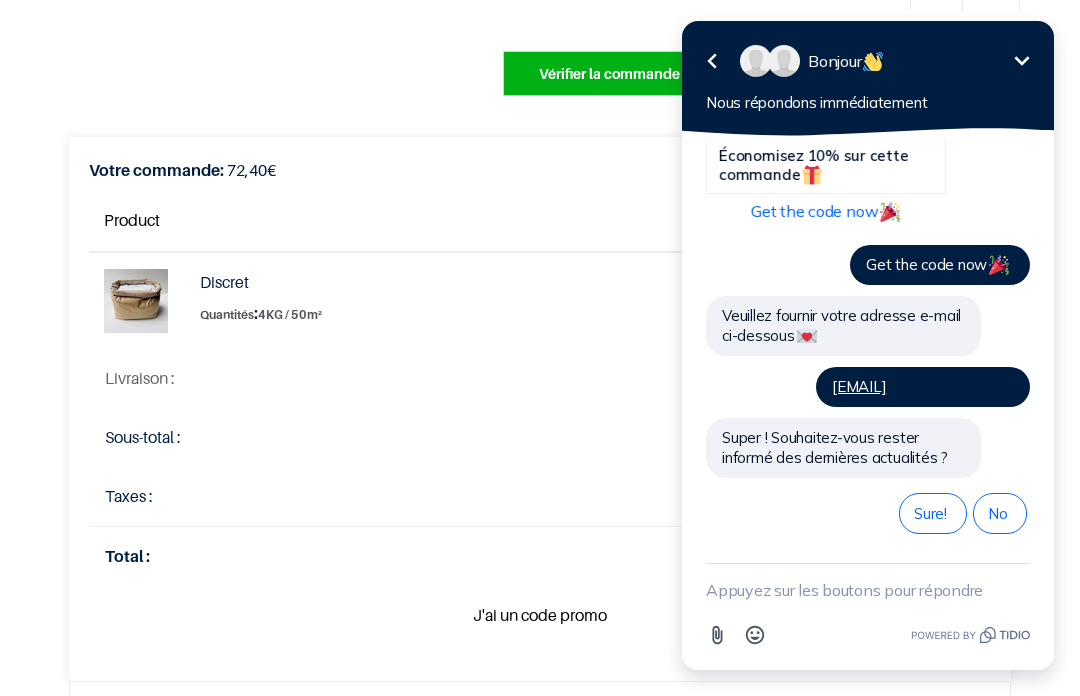 click on "Économisez 10% sur cette commande  Get the code now  Get the code now  Veuillez fournir votre adresse e-mail ci-dessous  [EMAIL] Super ! Souhaitez-vous rester informé des dernières actualités ? Sure! No" at bounding box center (868, 288) 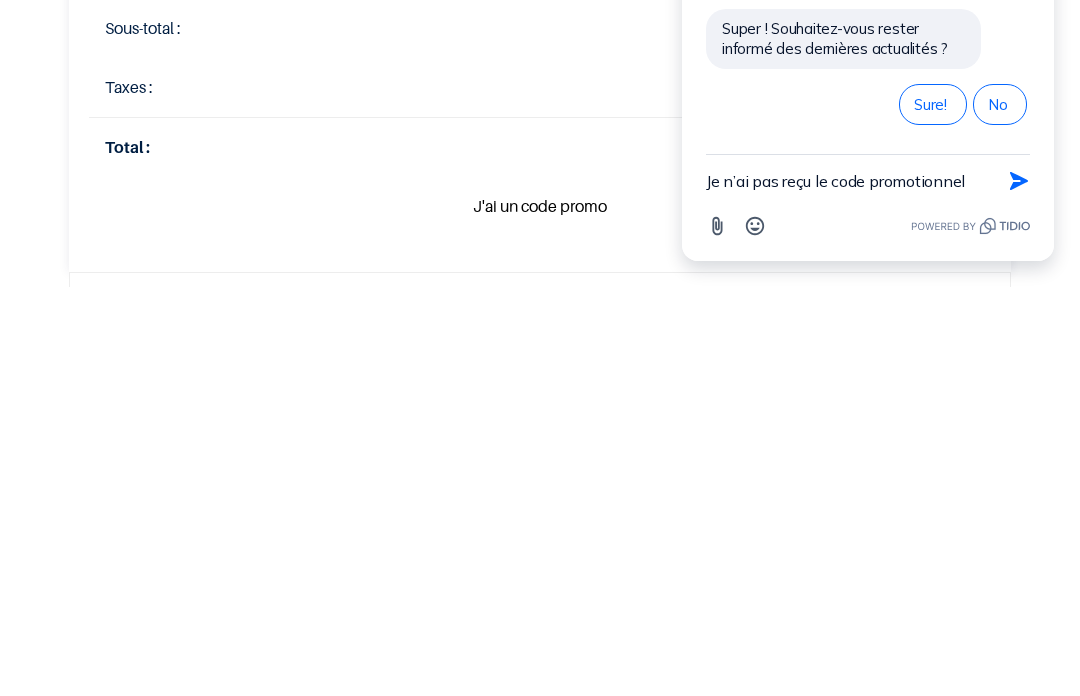 type on "Je n’ai pas reçu le code promotionnel" 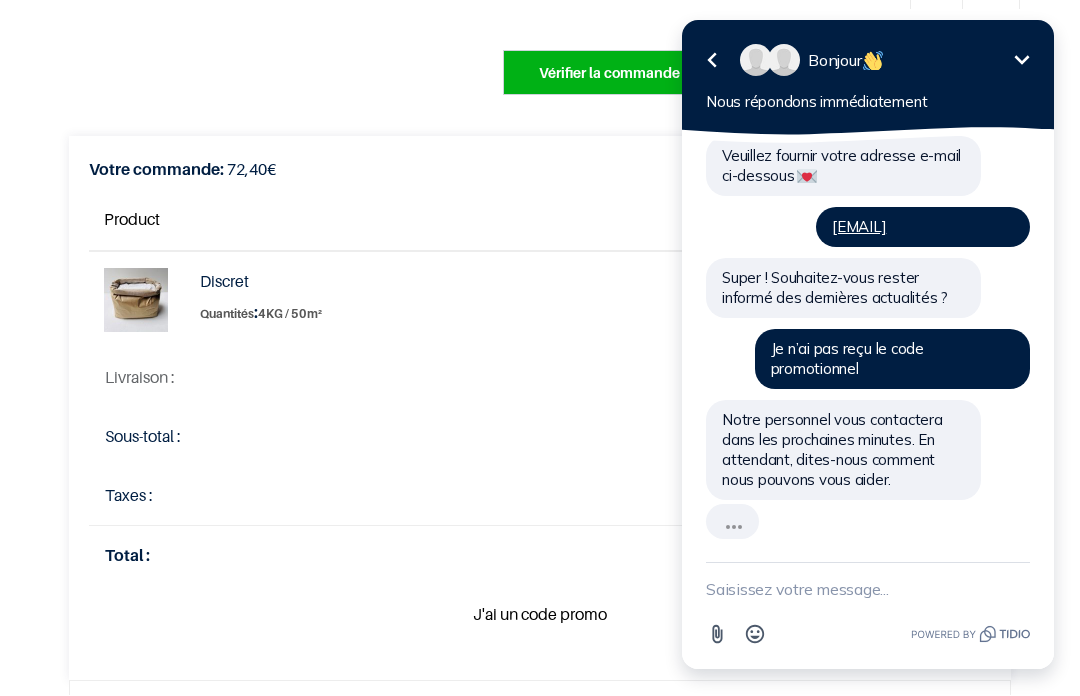 scroll, scrollTop: 241, scrollLeft: 0, axis: vertical 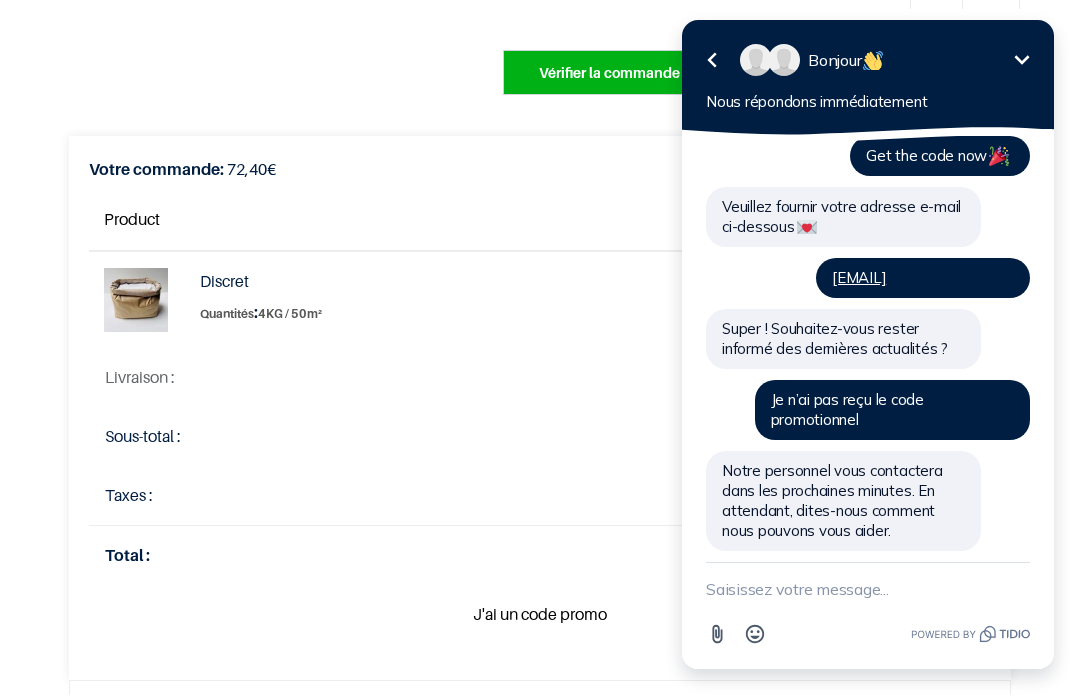 click 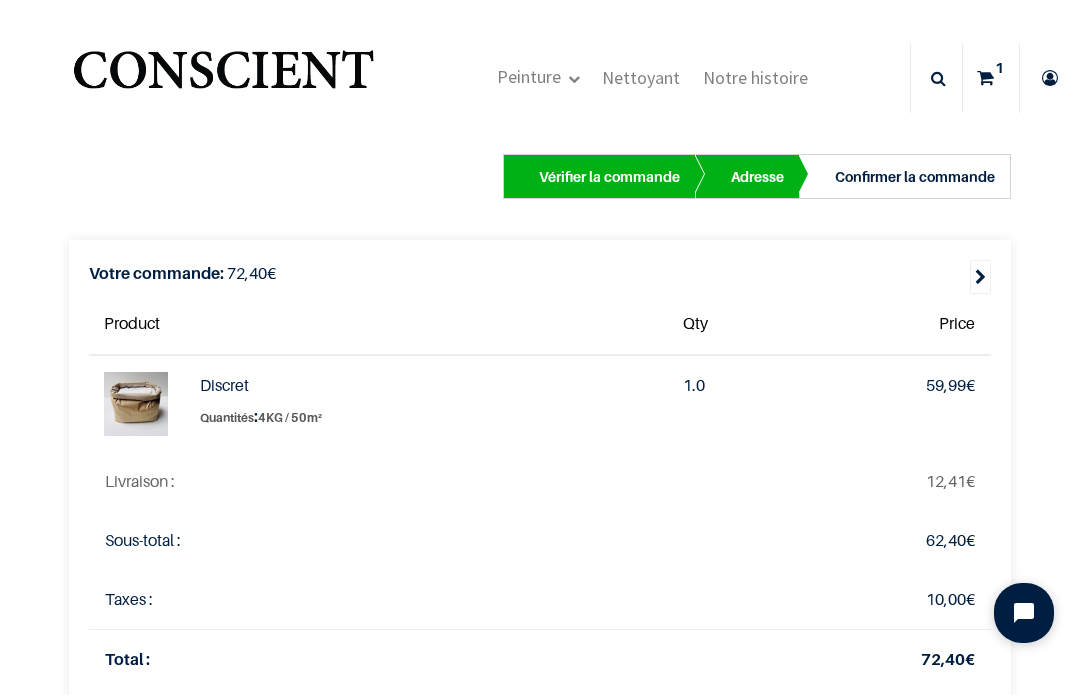 scroll, scrollTop: 0, scrollLeft: 0, axis: both 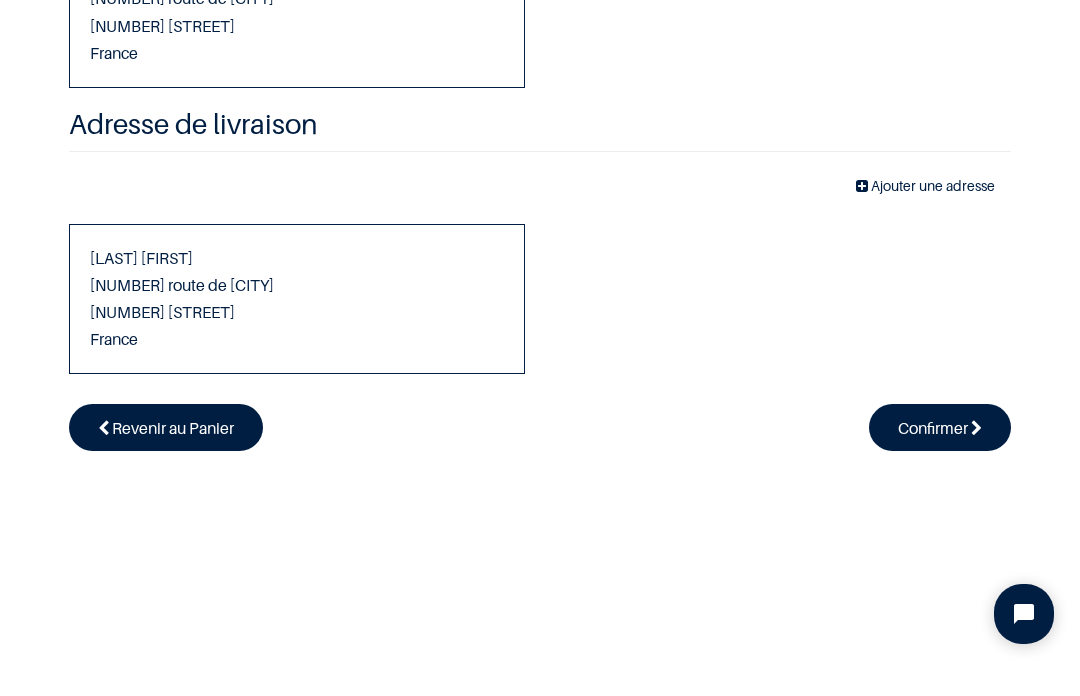 click on "Vérifier la commande
Adresse
Confirmer la commande
72,40  €" at bounding box center (540, 117) 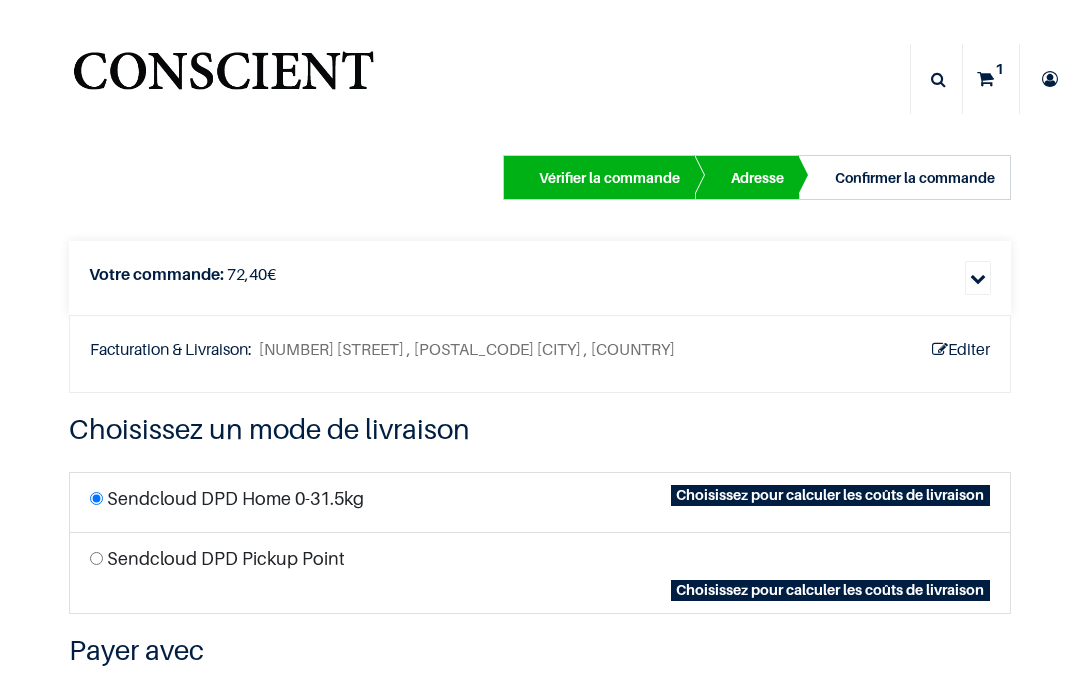 scroll, scrollTop: 0, scrollLeft: 0, axis: both 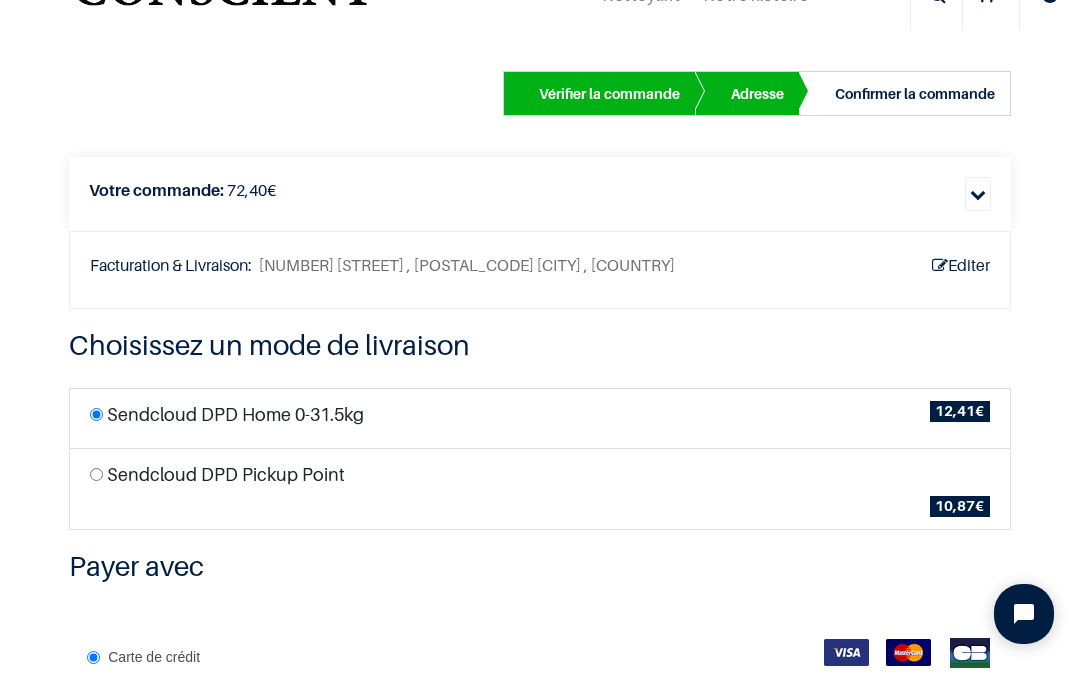 click at bounding box center (96, 474) 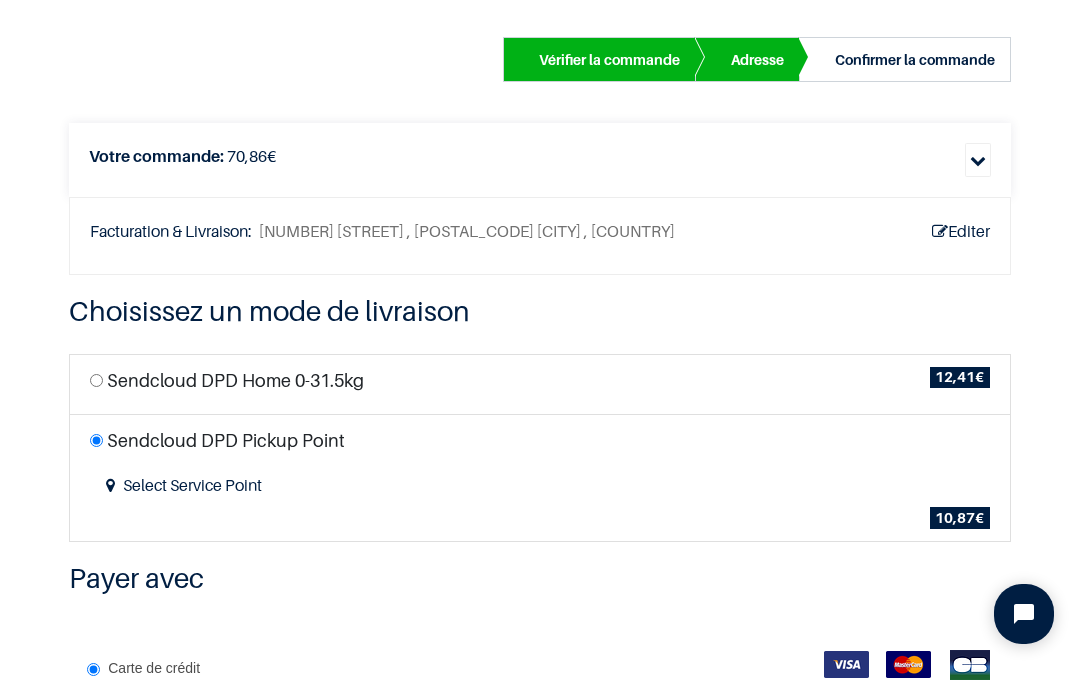 scroll, scrollTop: 130, scrollLeft: 0, axis: vertical 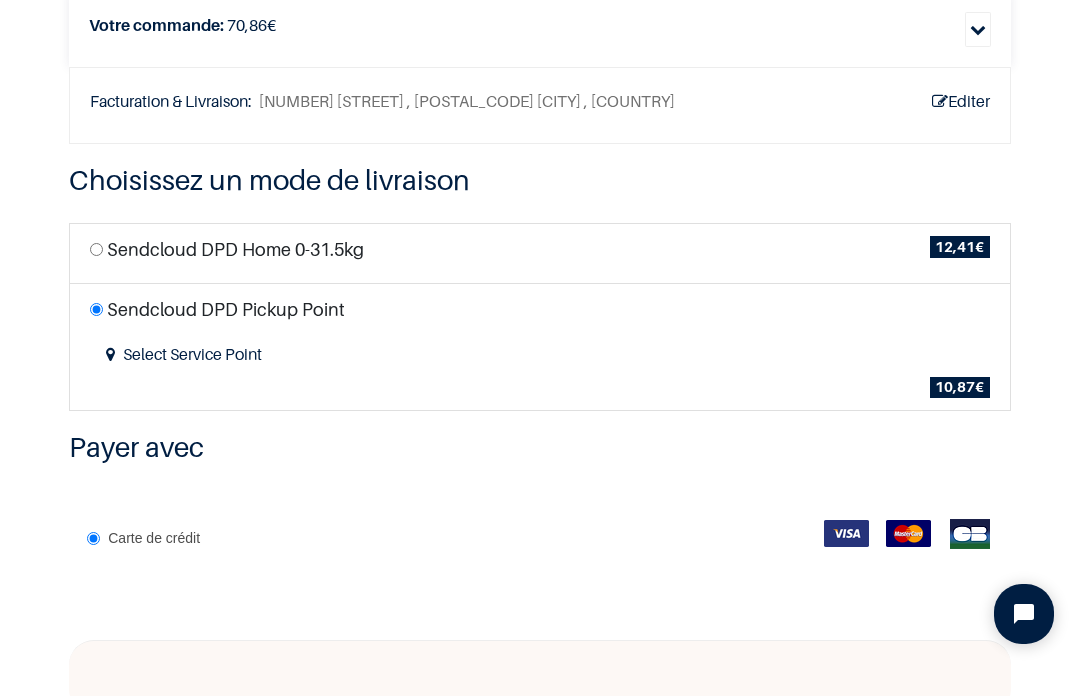click on "Select Service Point" at bounding box center (184, 354) 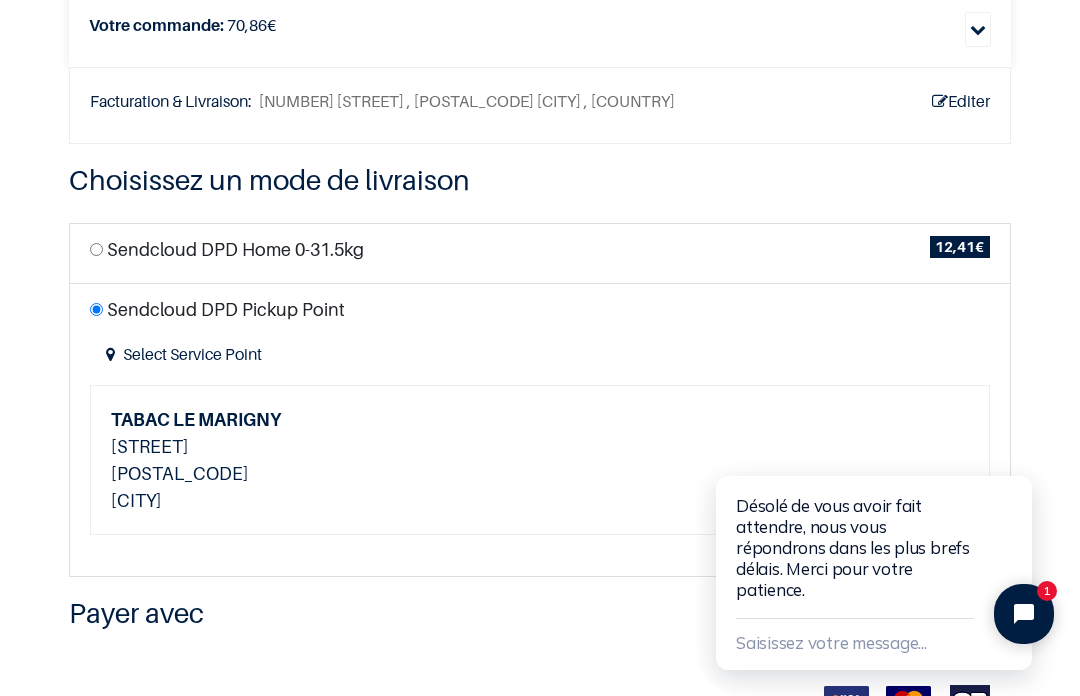 click on "Vérifier la commande
Adresse
Confirmer la commande
70,86" at bounding box center [540, 489] 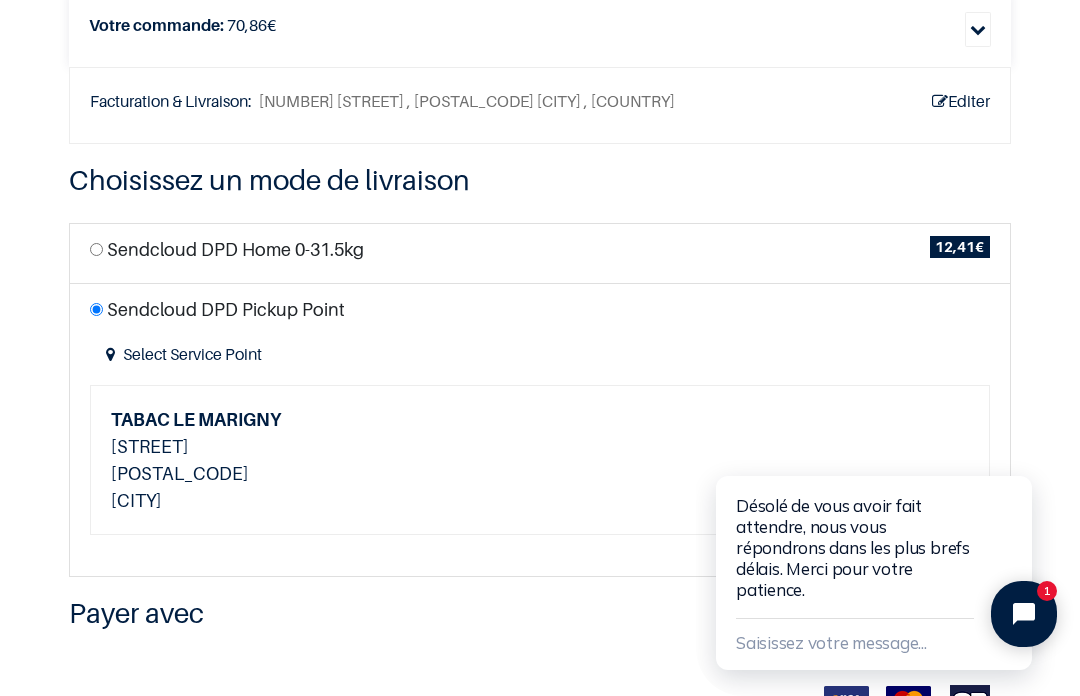 click 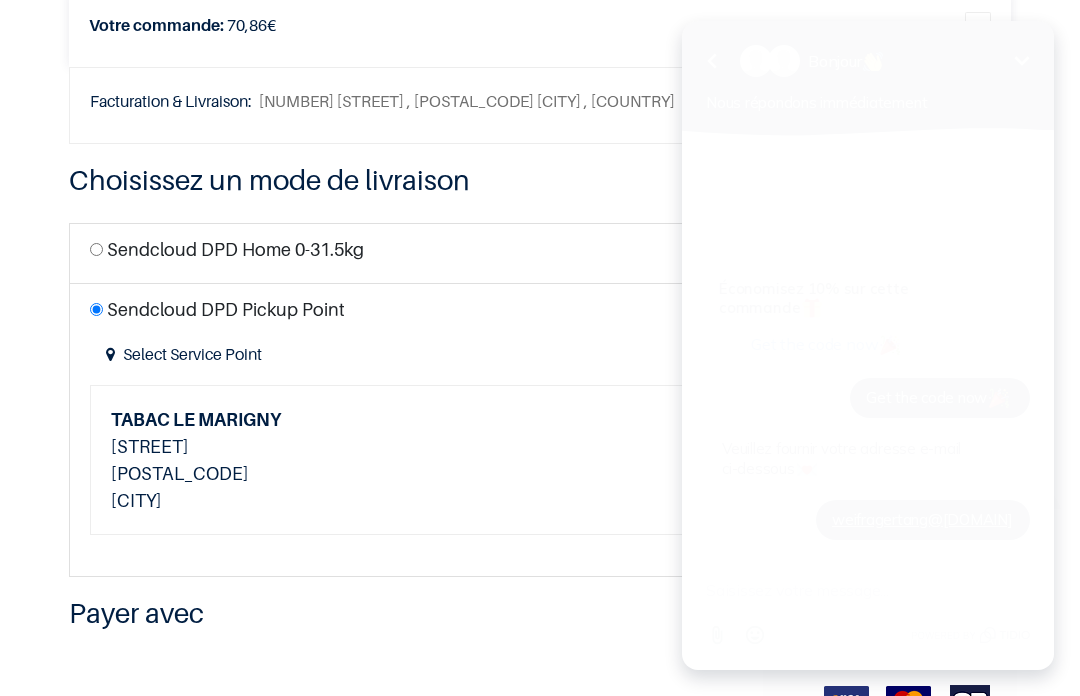 scroll, scrollTop: 345, scrollLeft: 0, axis: vertical 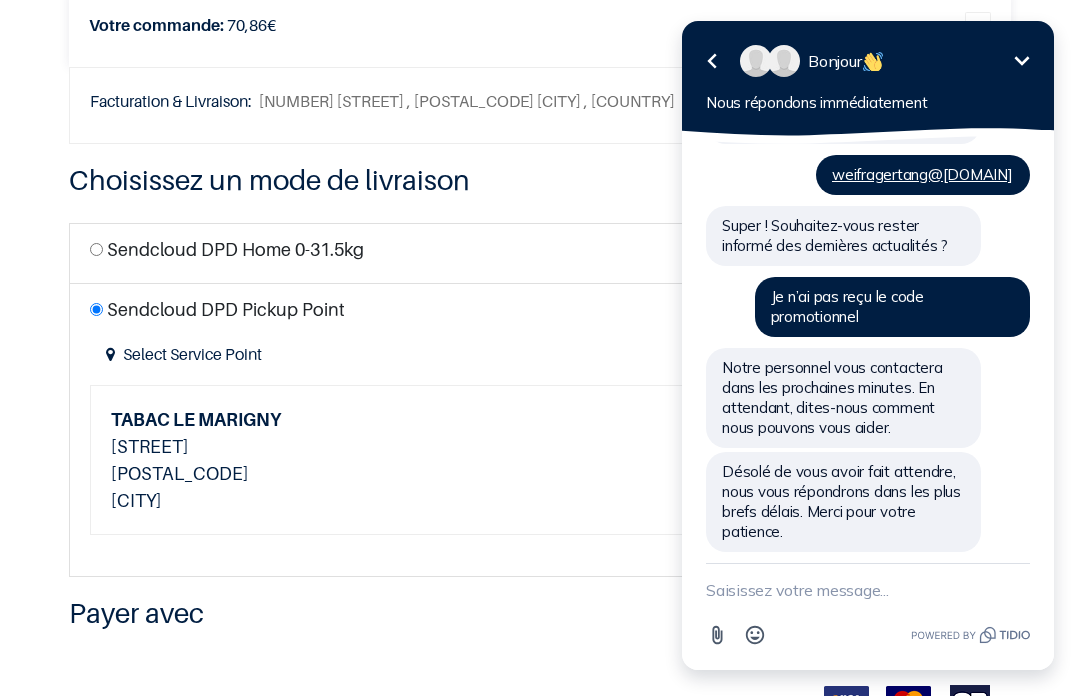 click on "Retour" at bounding box center (712, 61) 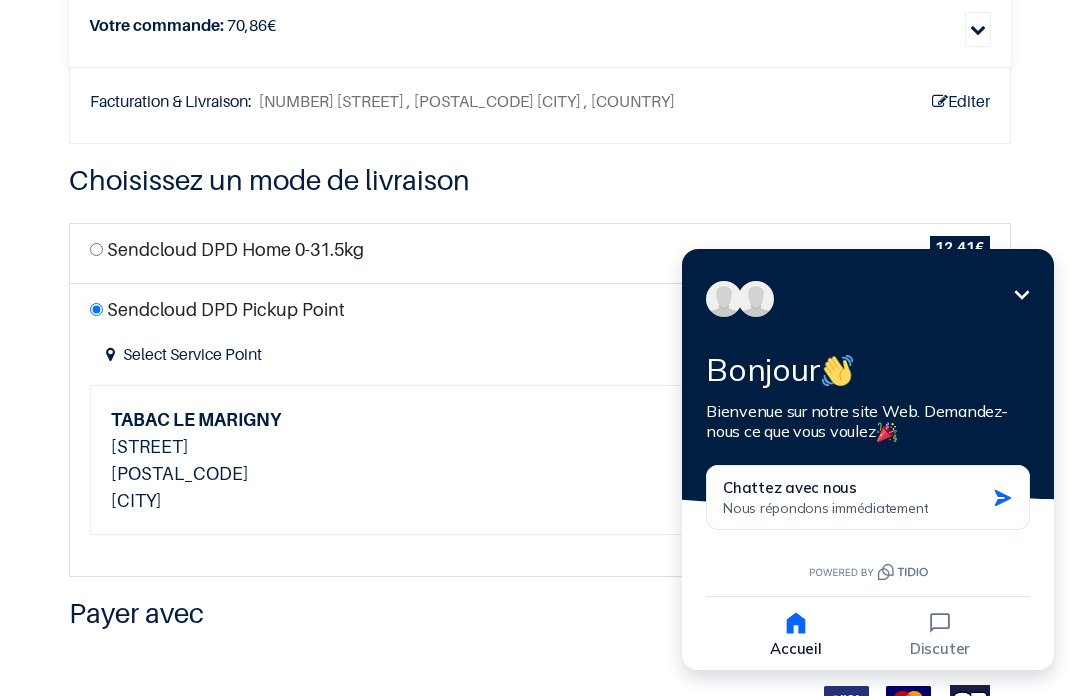 click 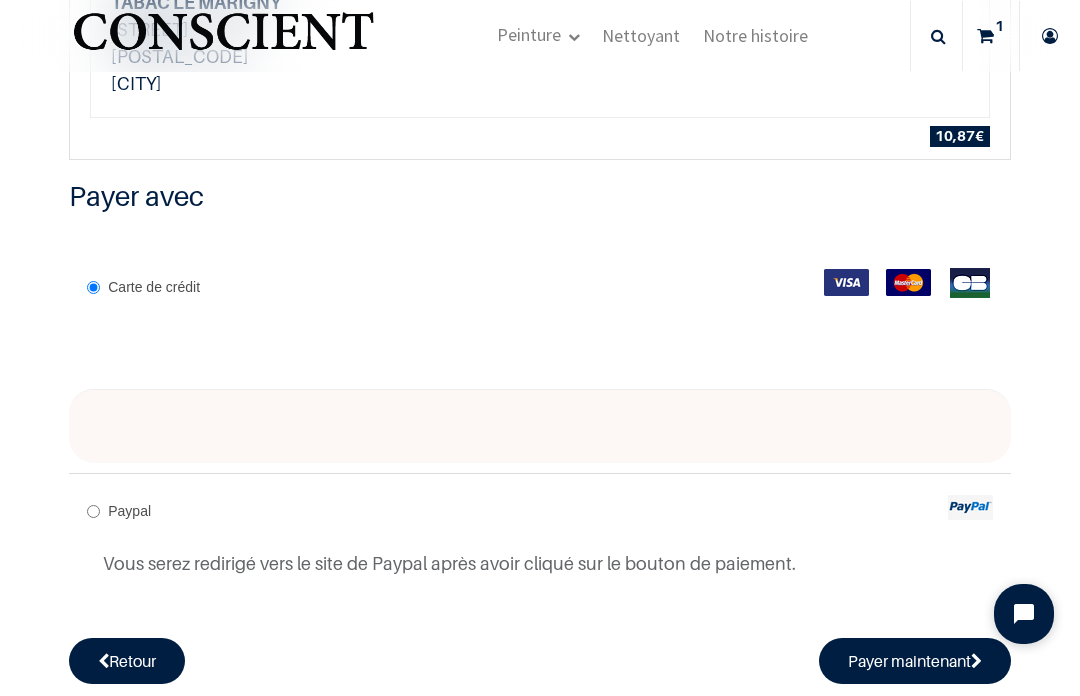 scroll, scrollTop: 547, scrollLeft: 0, axis: vertical 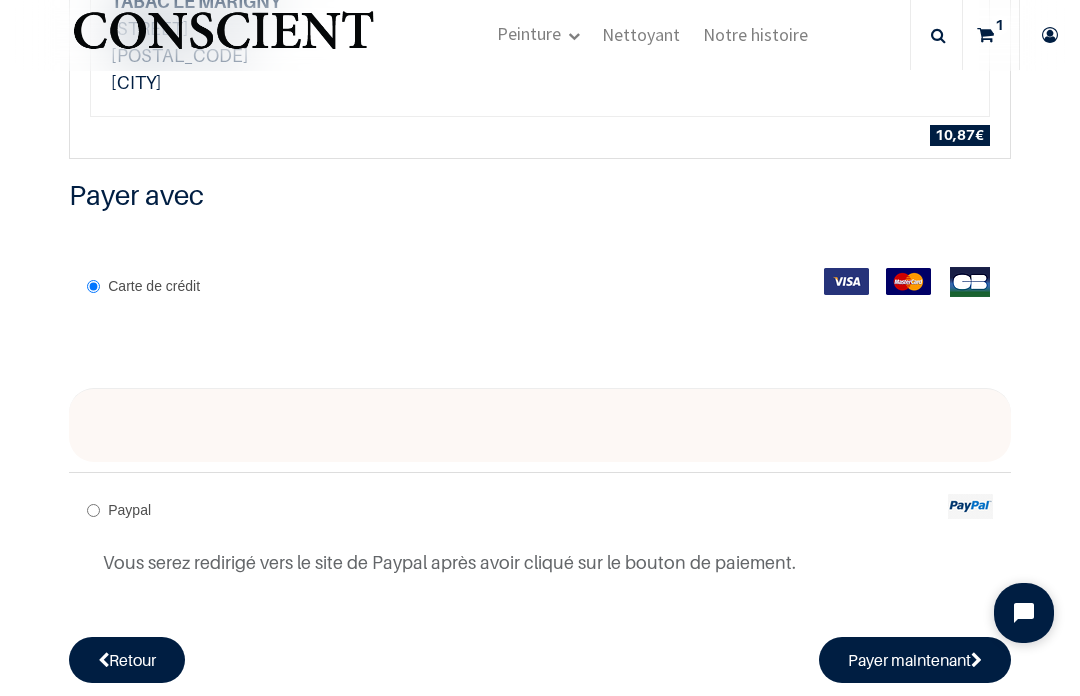 click on "Payer maintenant" at bounding box center (915, 661) 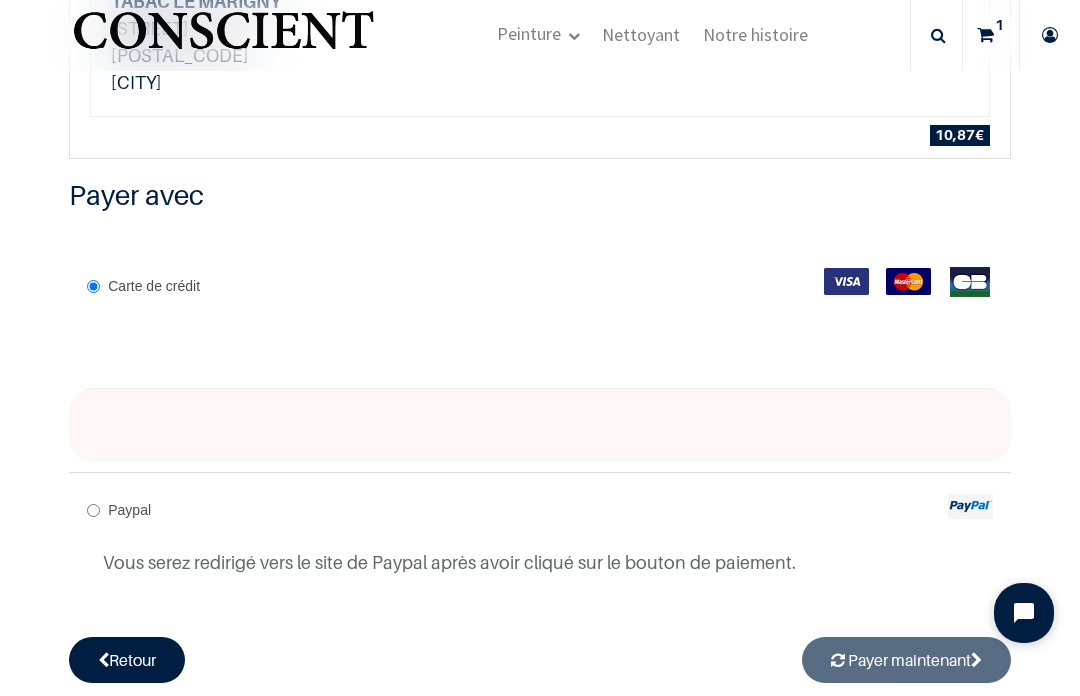 radio on "true" 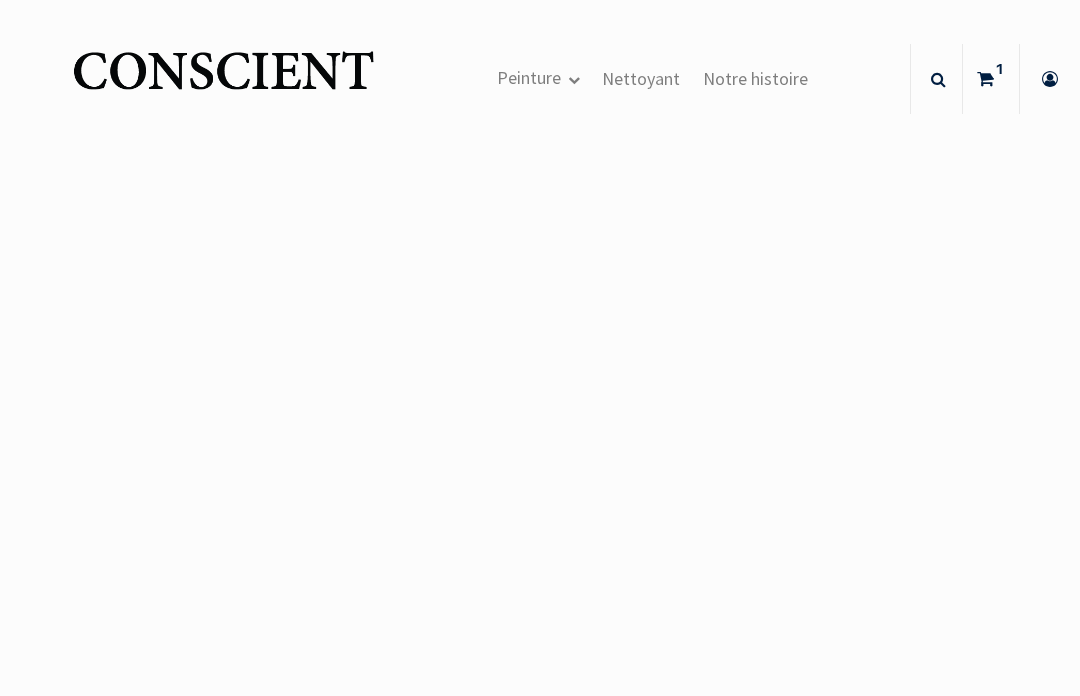 scroll, scrollTop: 0, scrollLeft: 0, axis: both 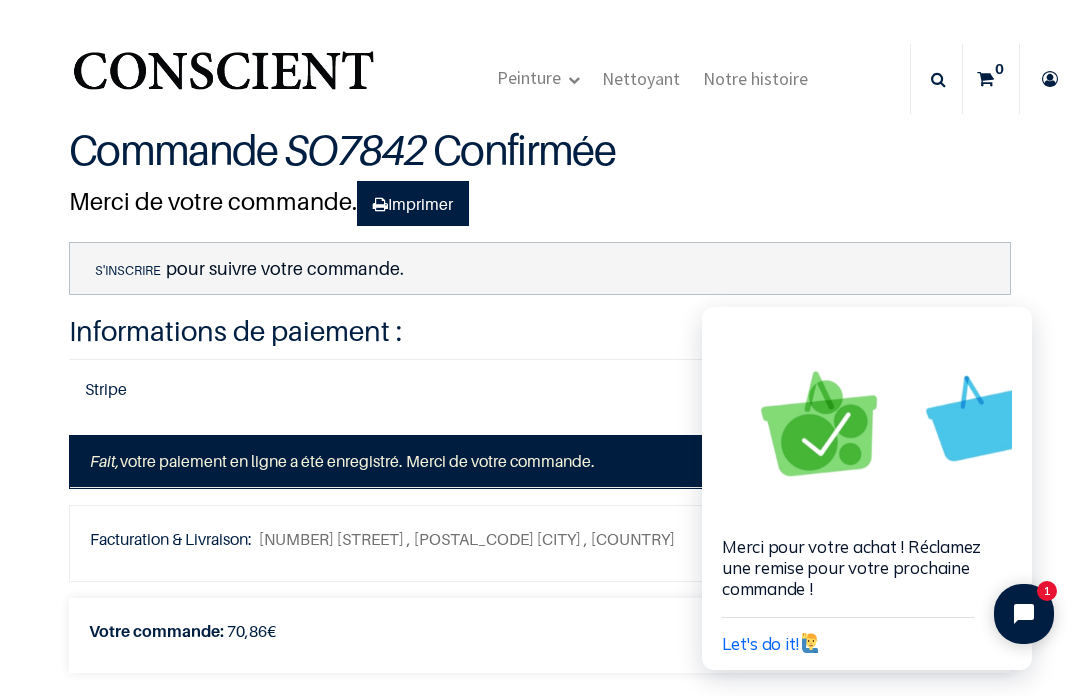 click on "Imprimer" at bounding box center (413, 204) 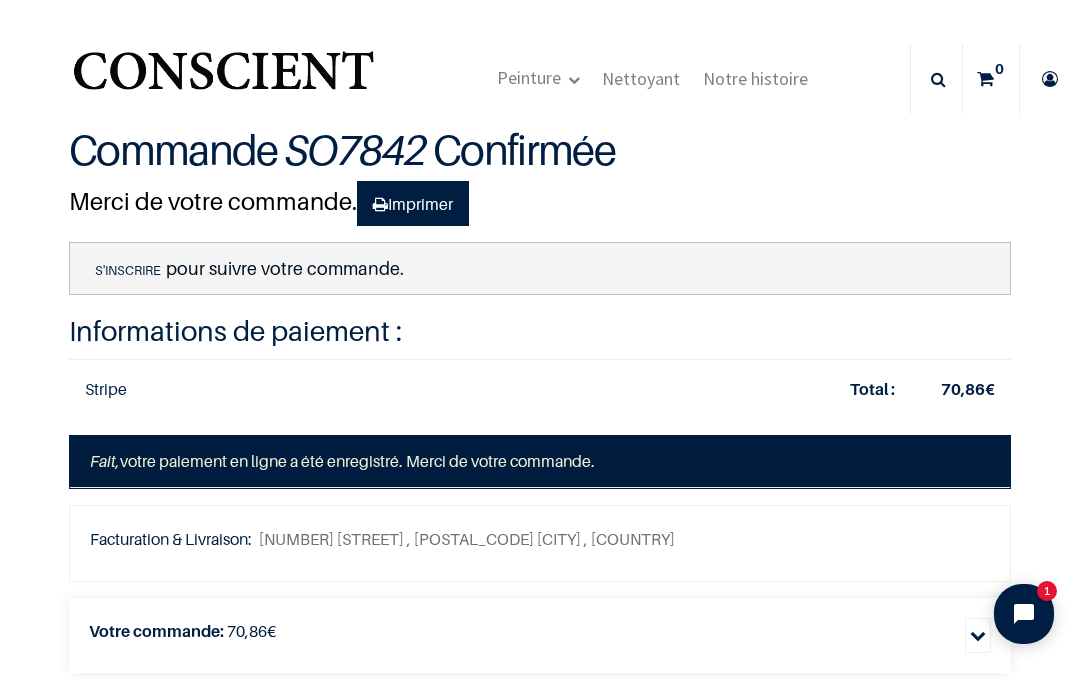 scroll, scrollTop: 0, scrollLeft: 0, axis: both 